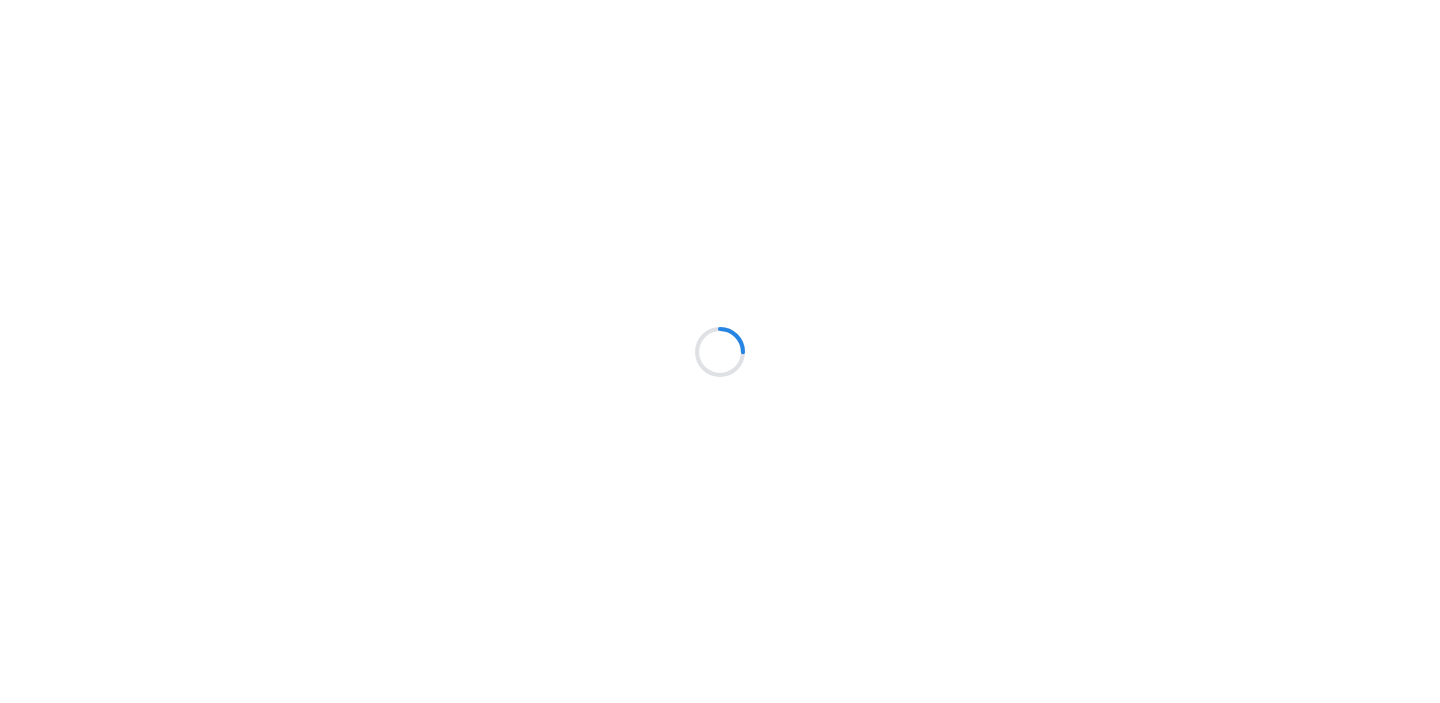 scroll, scrollTop: 0, scrollLeft: 0, axis: both 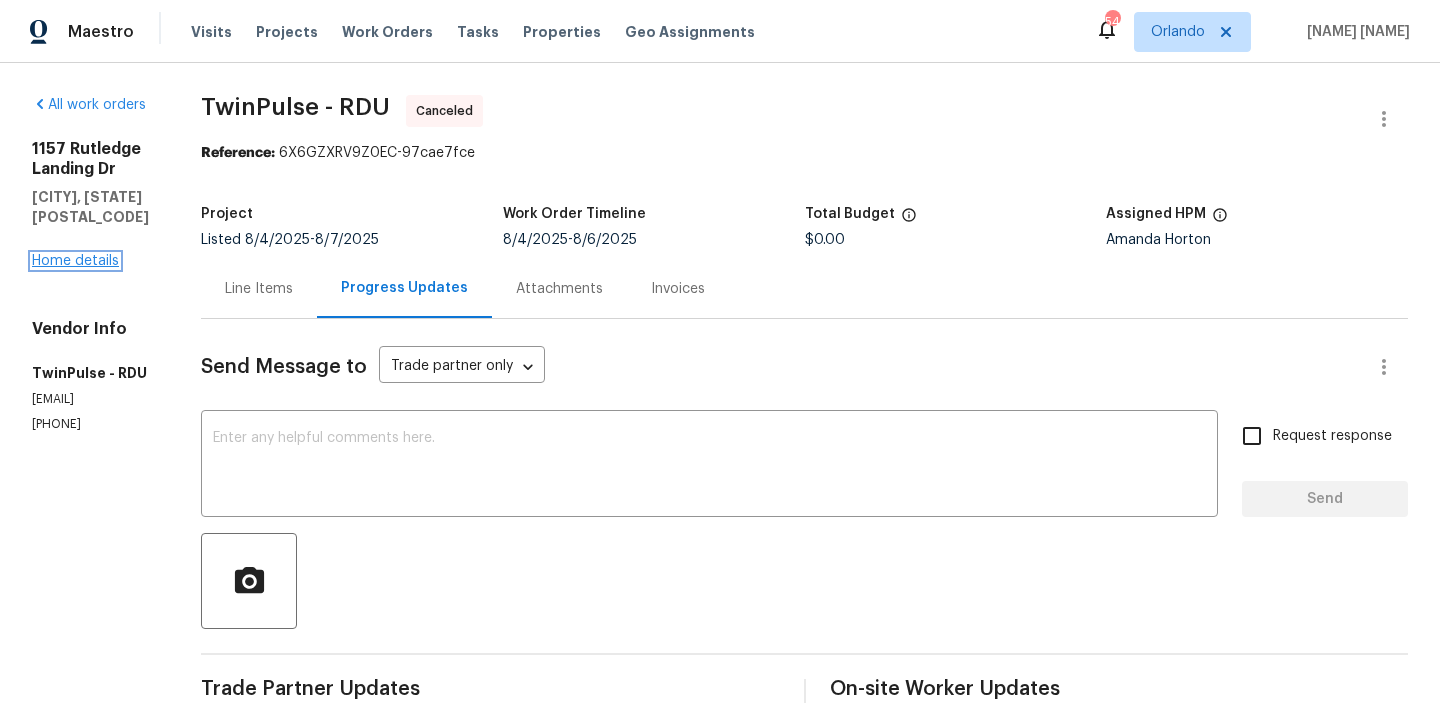 click on "Home details" at bounding box center [75, 261] 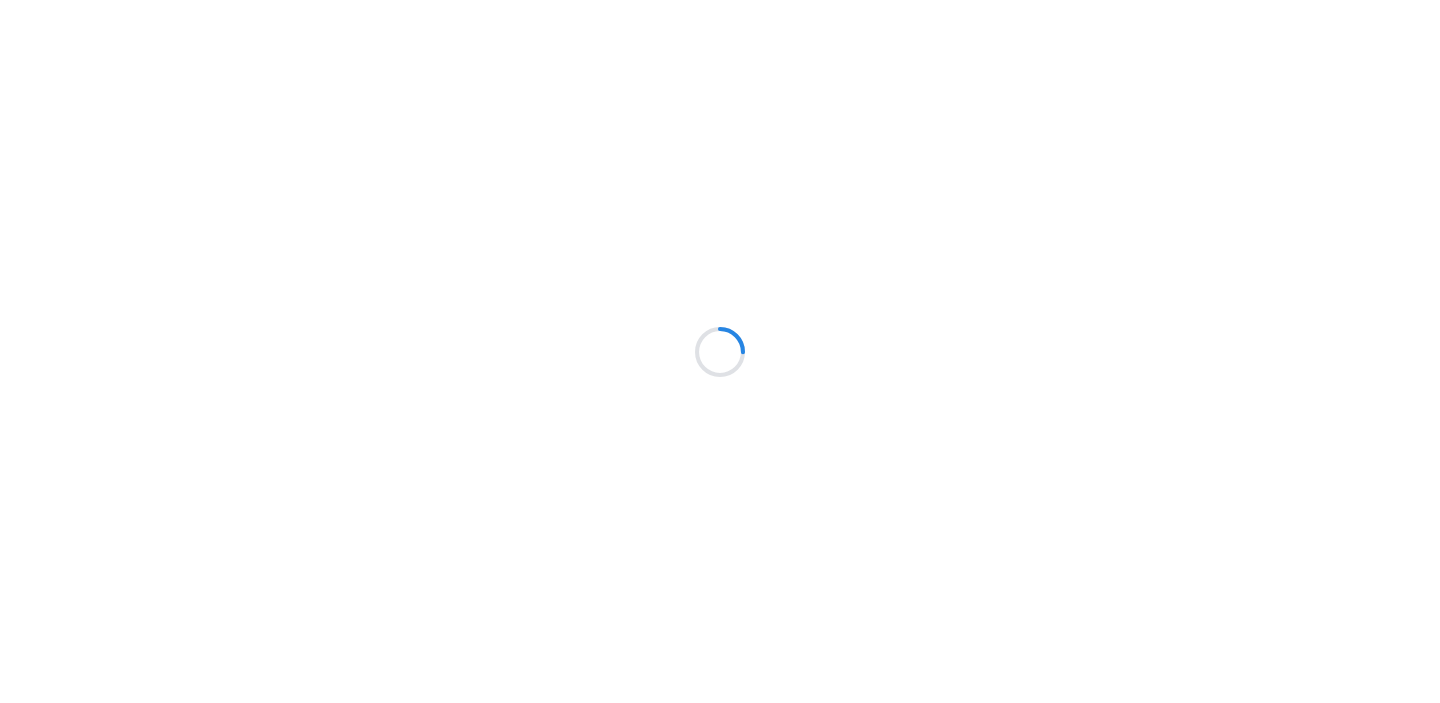 scroll, scrollTop: 0, scrollLeft: 0, axis: both 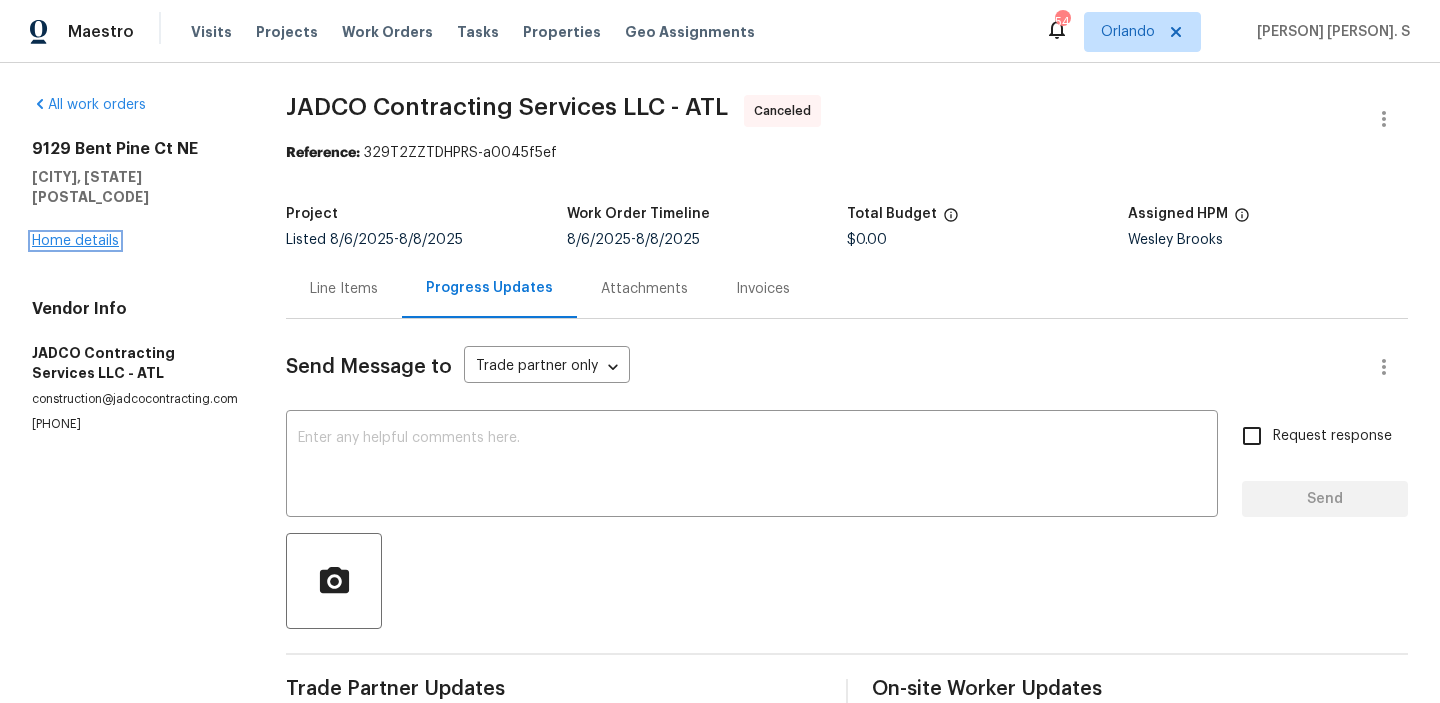 click on "Home details" at bounding box center [75, 241] 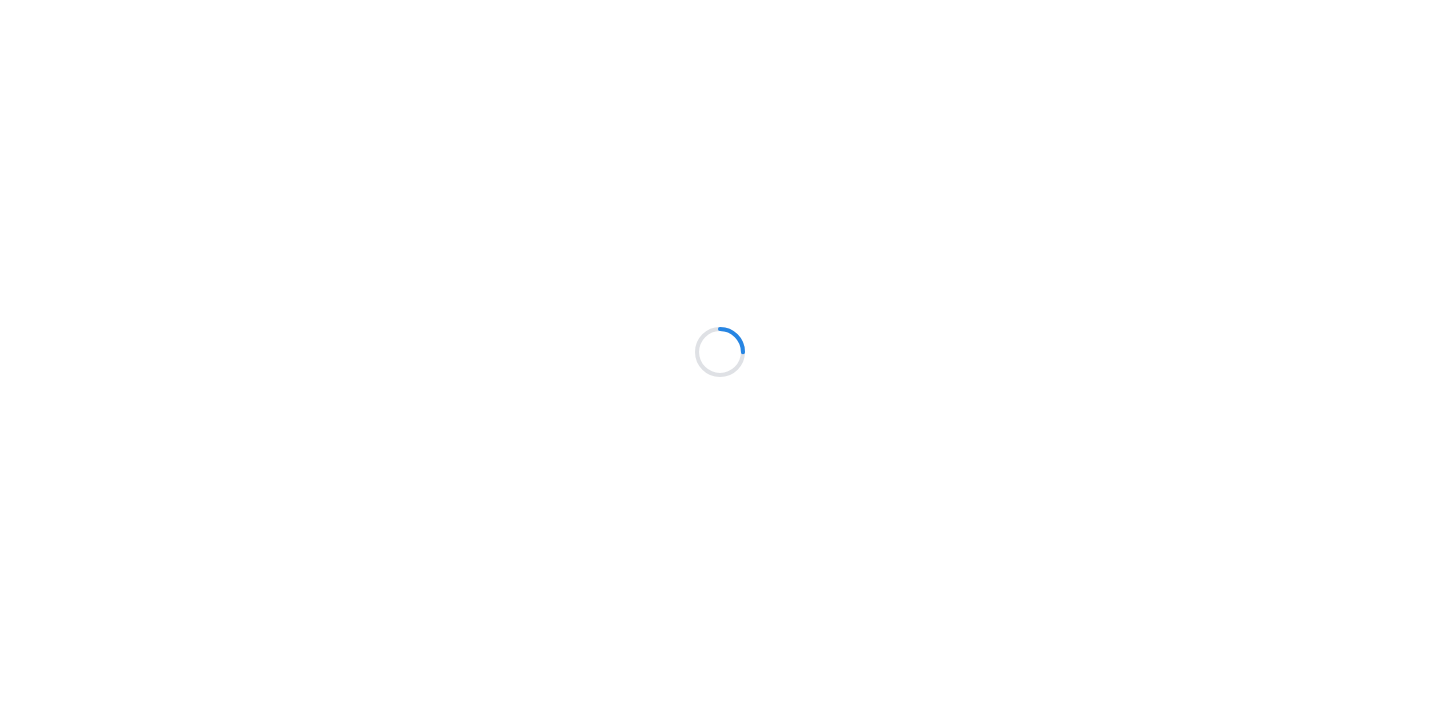 scroll, scrollTop: 0, scrollLeft: 0, axis: both 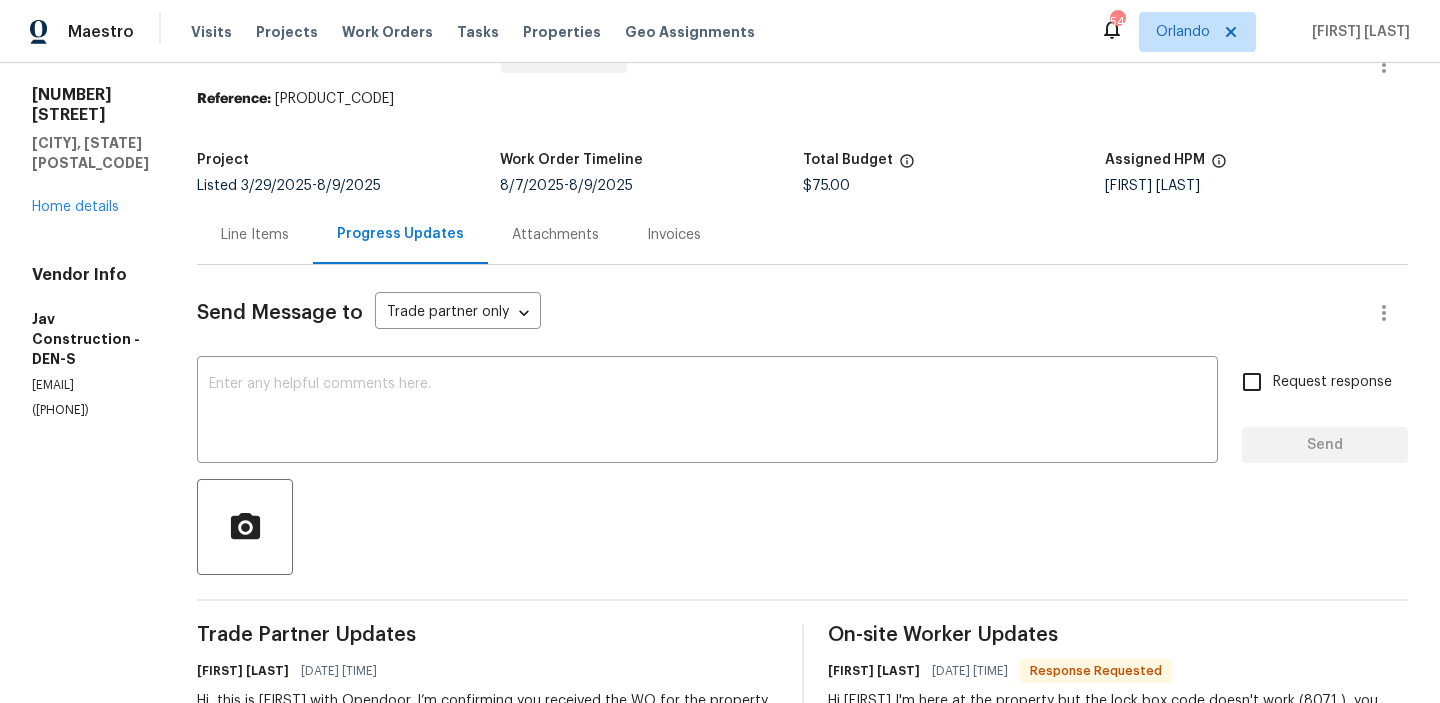 click on "(720) 469-7382" at bounding box center [90, 410] 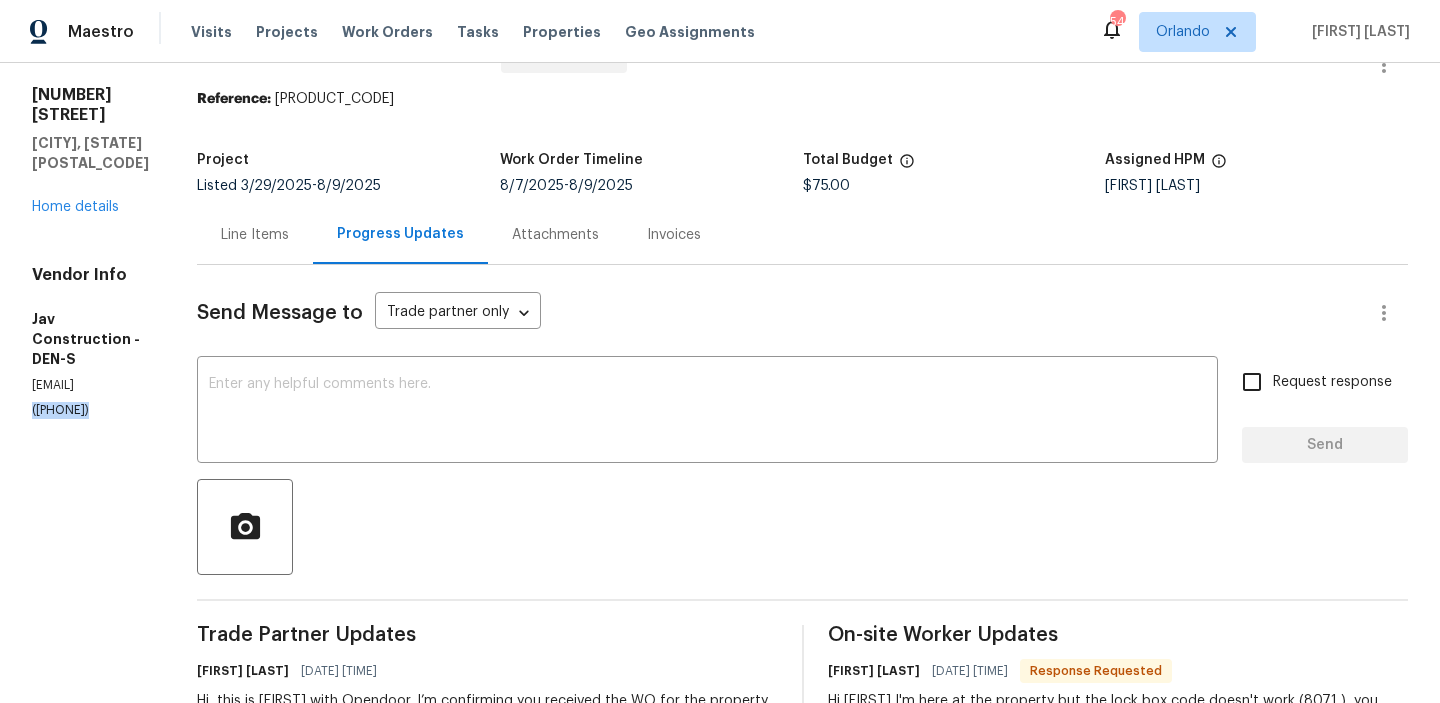 click on "(720) 469-7382" at bounding box center [90, 410] 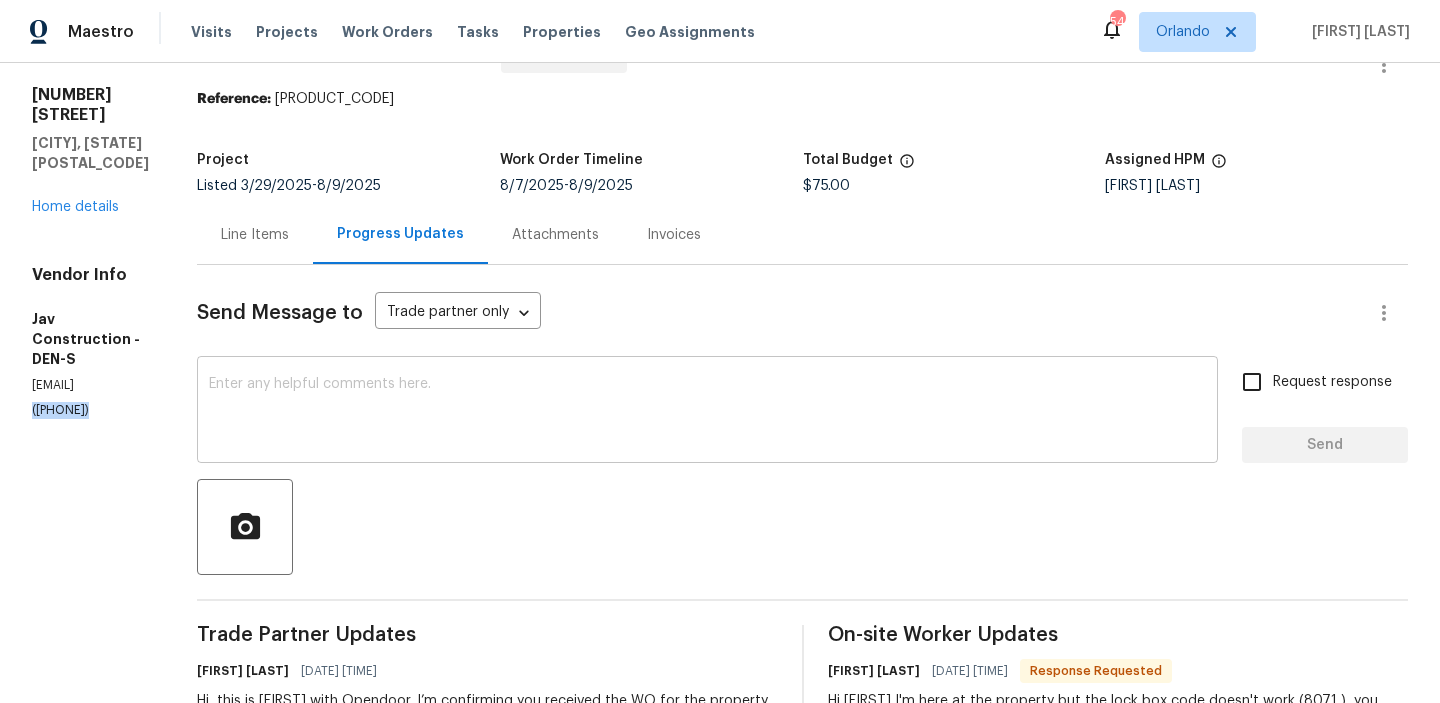 click at bounding box center (707, 412) 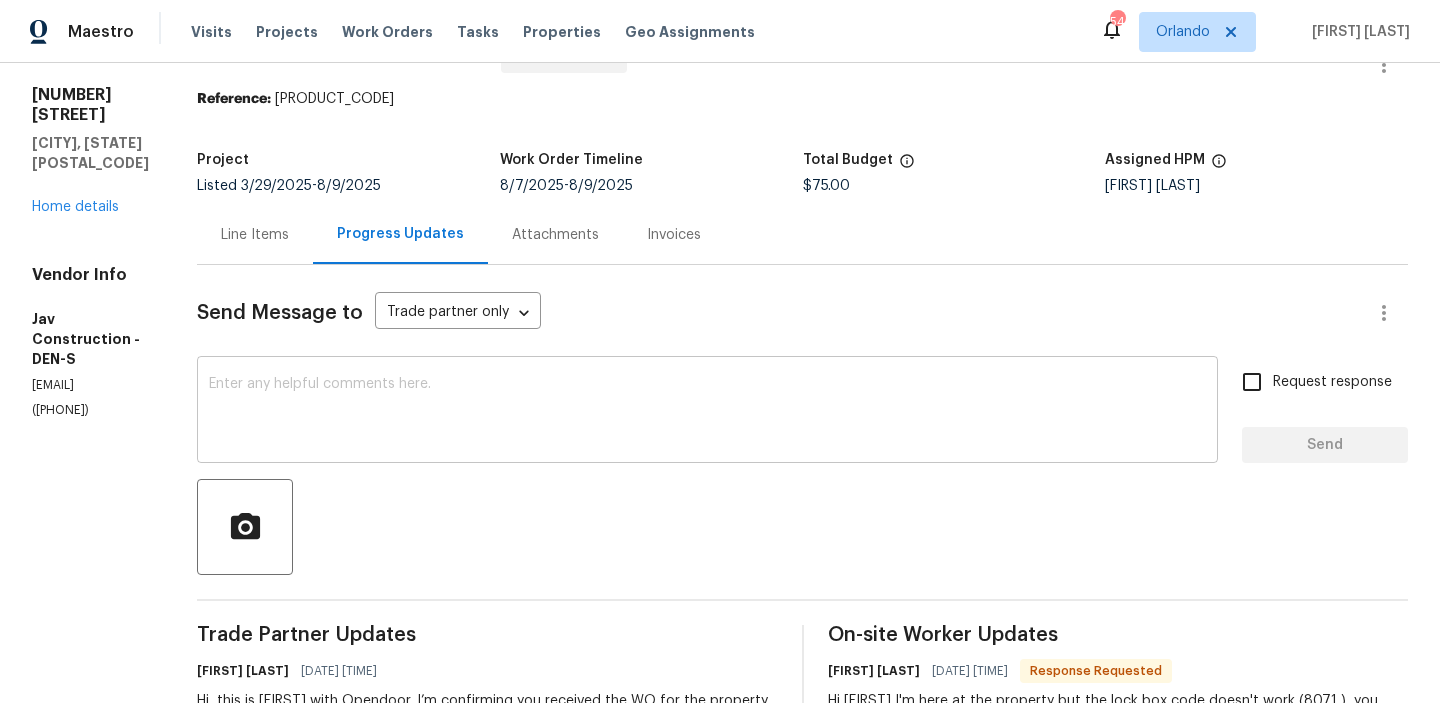 click at bounding box center (707, 412) 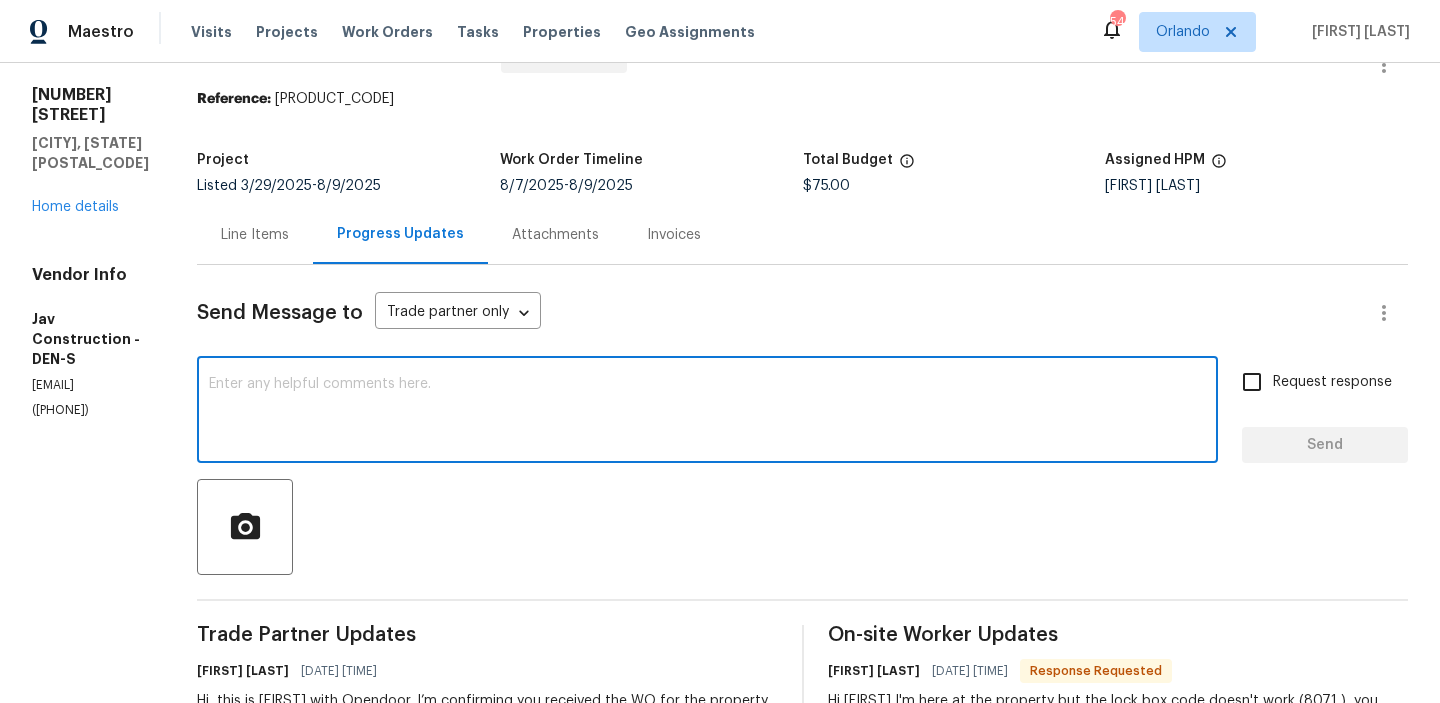 click at bounding box center [707, 412] 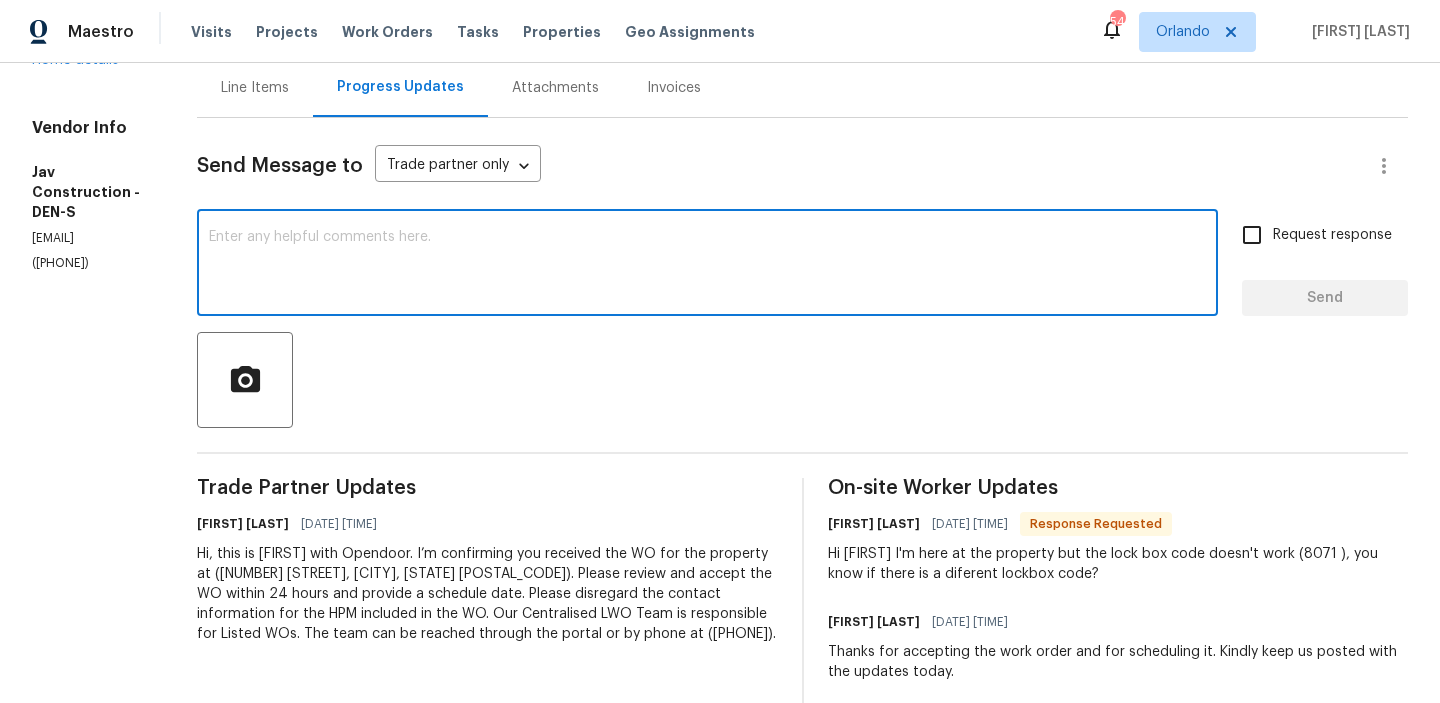 scroll, scrollTop: 217, scrollLeft: 0, axis: vertical 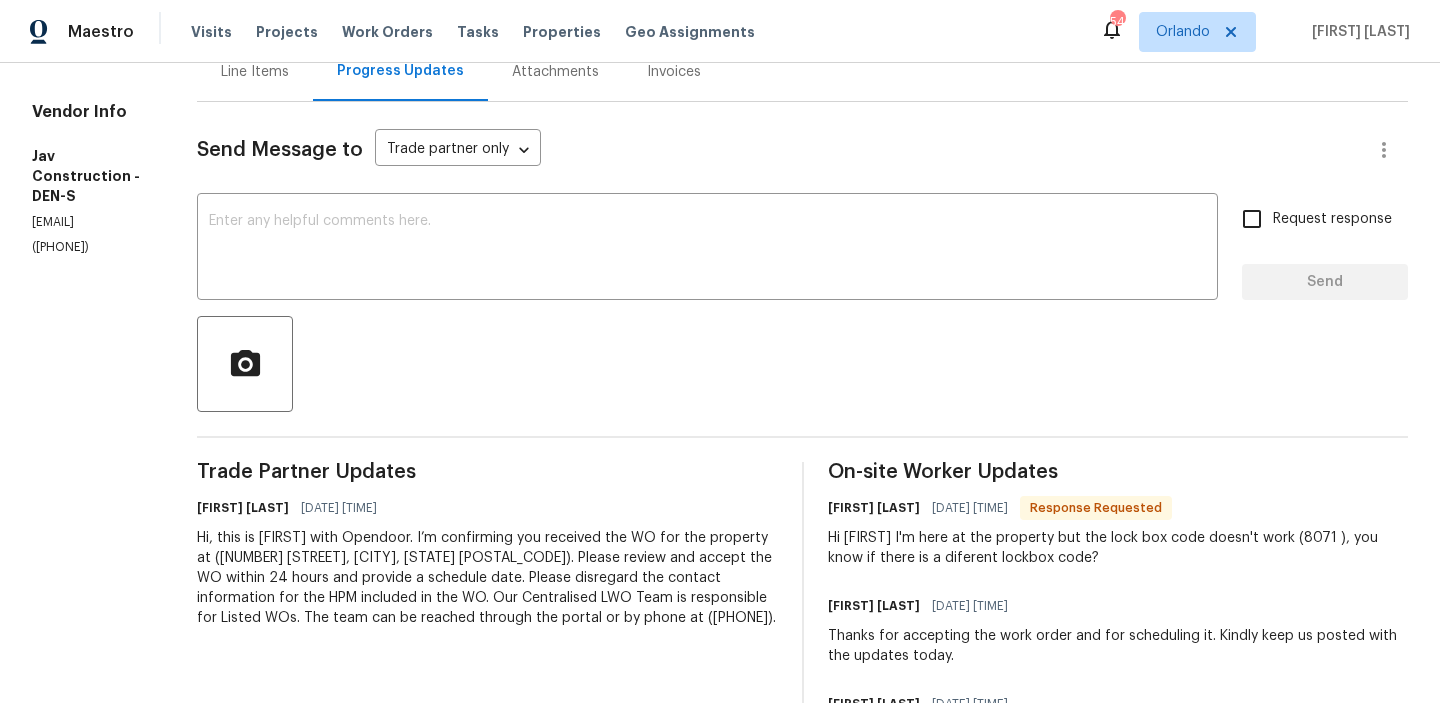 click on "Send Message to Trade partner only Trade partner only ​ x ​ Request response Send Trade Partner Updates Glory Joyce. S 08/07/2025 4:31 PM Hi, this is Glory with Opendoor. I’m confirming you received the WO for the property at (2758 W Amherst Ave, Denver, CO 80236). Please review and accept the WO within 24 hours and provide a schedule date. Please disregard the contact information for the HPM included in the WO. Our Centralised LWO Team is responsible for Listed WOs. The team can be reached through the portal or by phone at (480) 478-0155. On-site Worker Updates Victor Gayosso Cazares 08/08/2025 1:22 PM Response Requested Hi Glory
I'm here at the property but the lock box code doesn't work (8071 ), you know if there is a diferent lockbox code? Glory Joyce. S 08/08/2025 7:29 AM Thanks for accepting the work order and for scheduling it. Kindly keep us posted with the updates today. Victor Gayosso Cazares 08/07/2025 7:16 PM Hi Glory
I"m going to send my guy tomorrow to fix the light fixture." at bounding box center (802, 435) 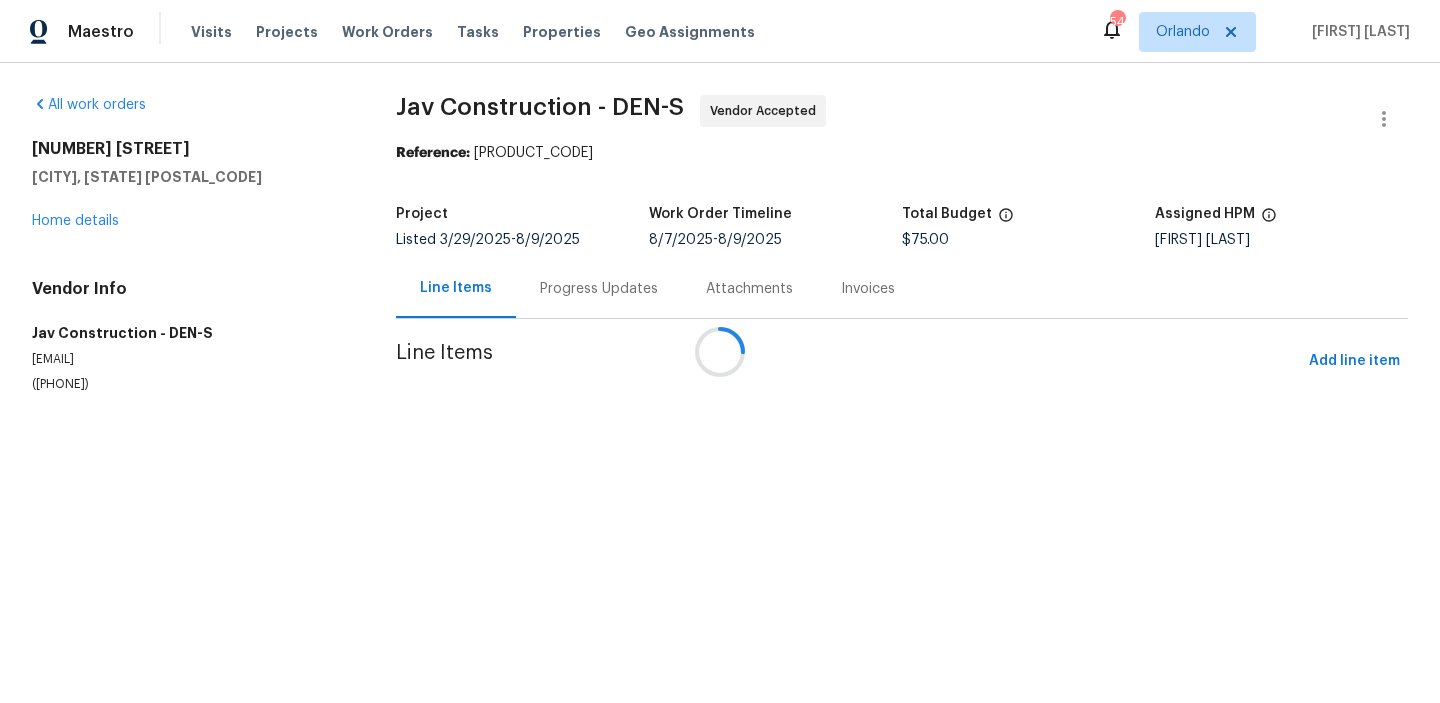 scroll, scrollTop: 0, scrollLeft: 0, axis: both 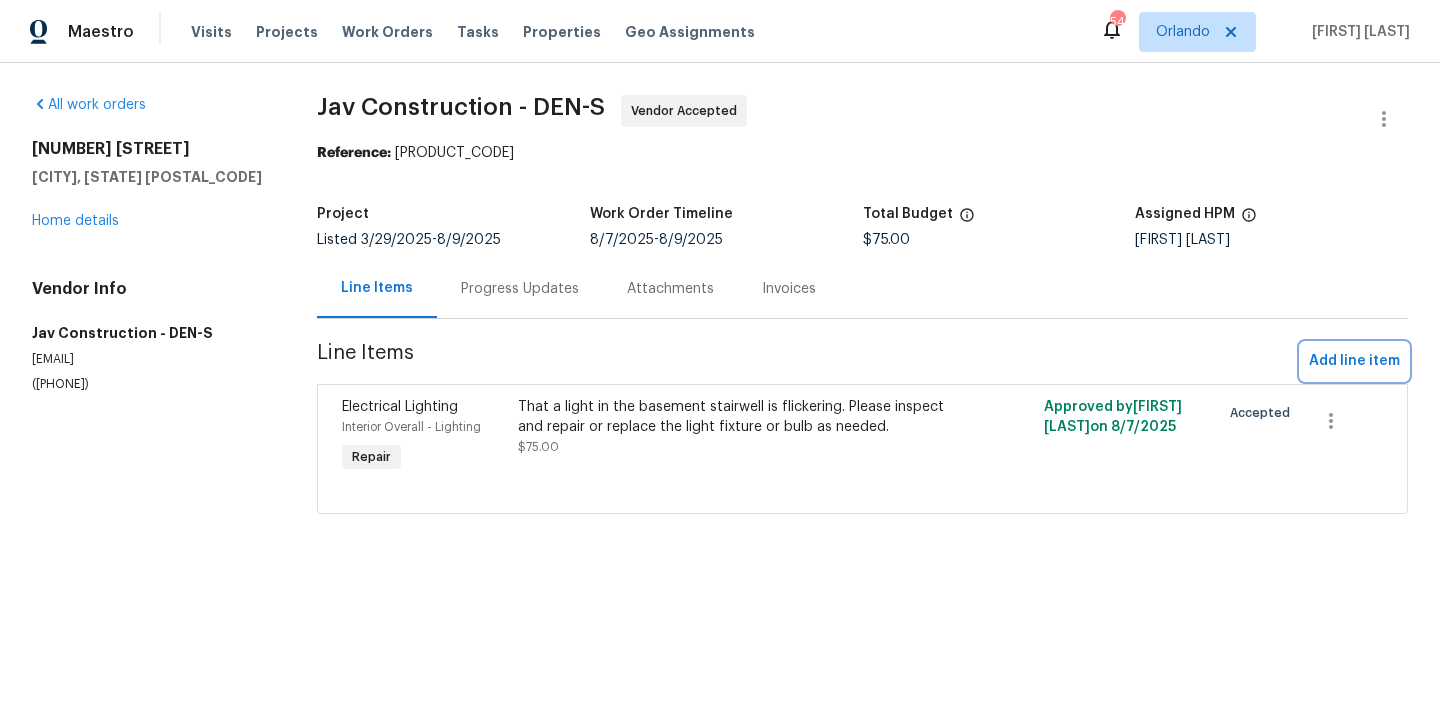 click on "Add line item" at bounding box center [1354, 361] 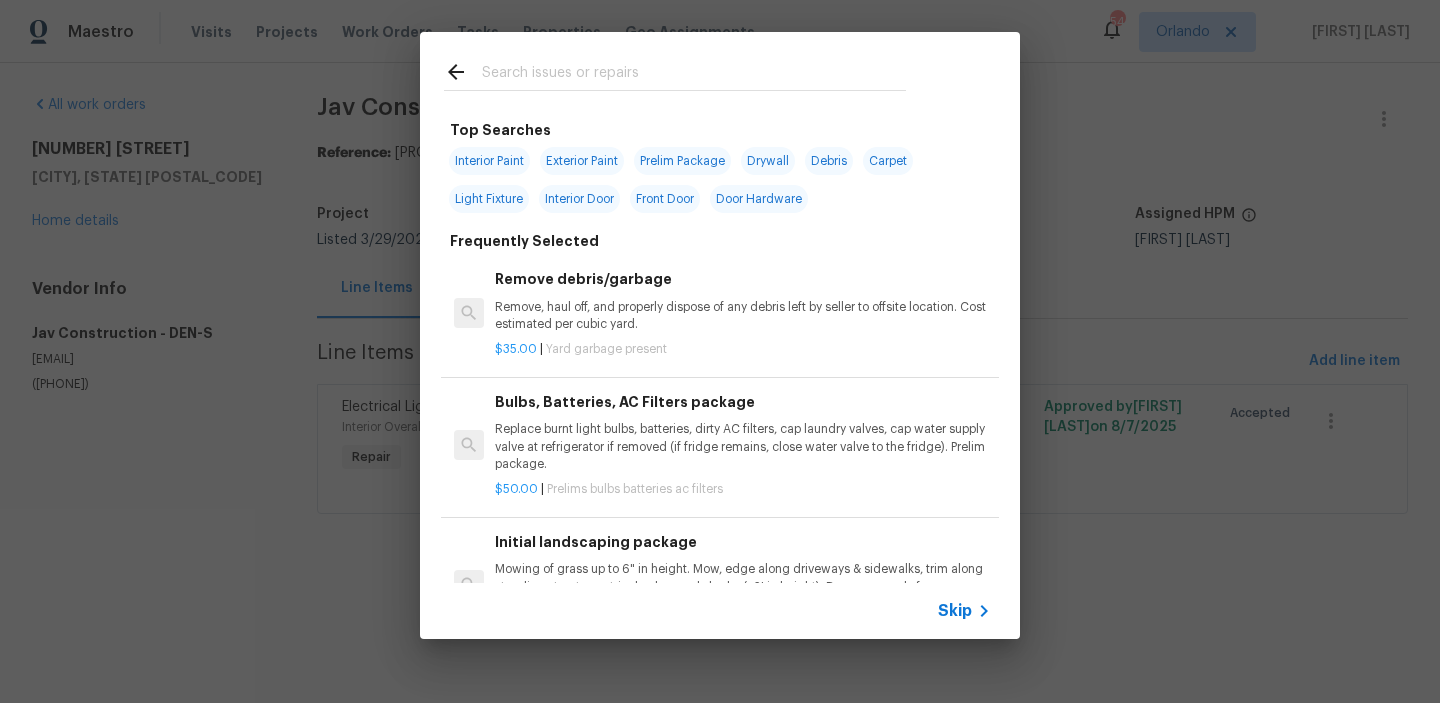 click on "Remove, haul off, and properly dispose of any debris left by seller to offsite location. Cost estimated per cubic yard." at bounding box center [743, 316] 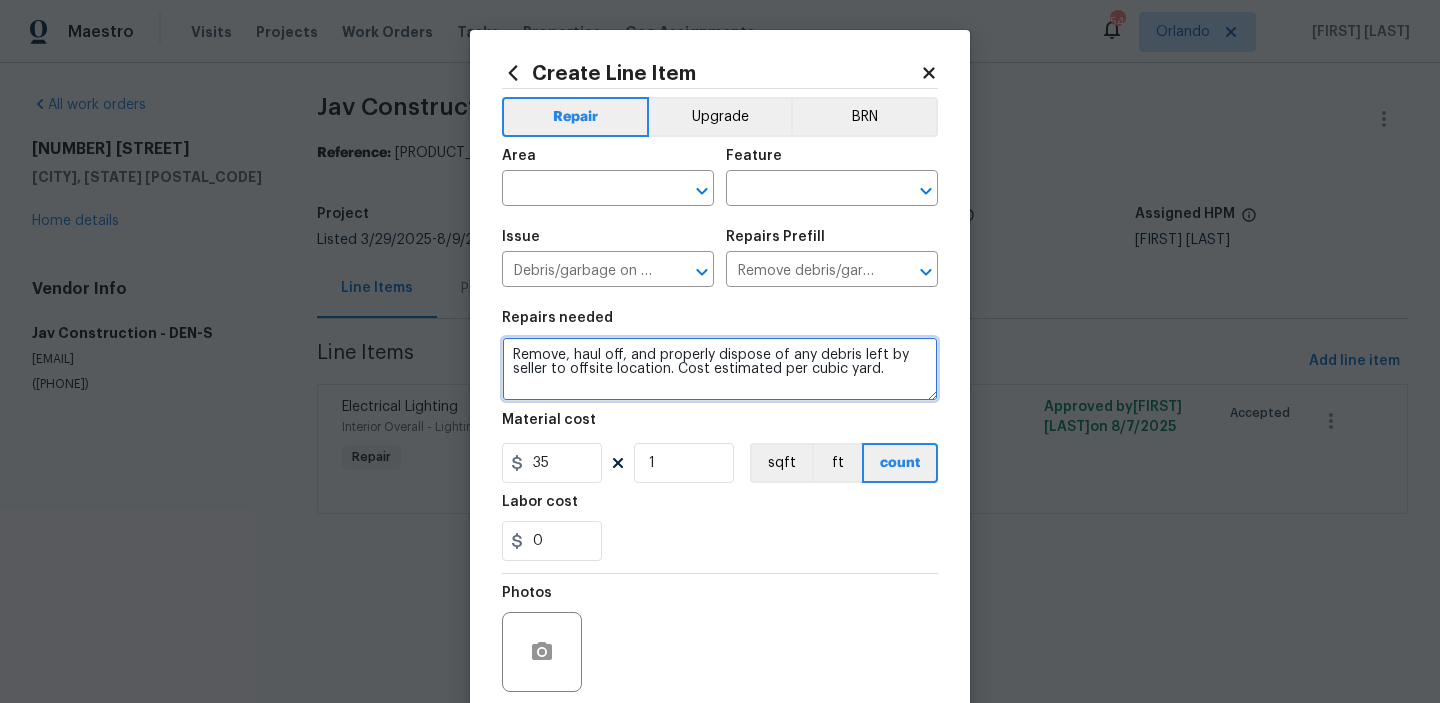 click on "Remove, haul off, and properly dispose of any debris left by seller to offsite location. Cost estimated per cubic yard." at bounding box center (720, 369) 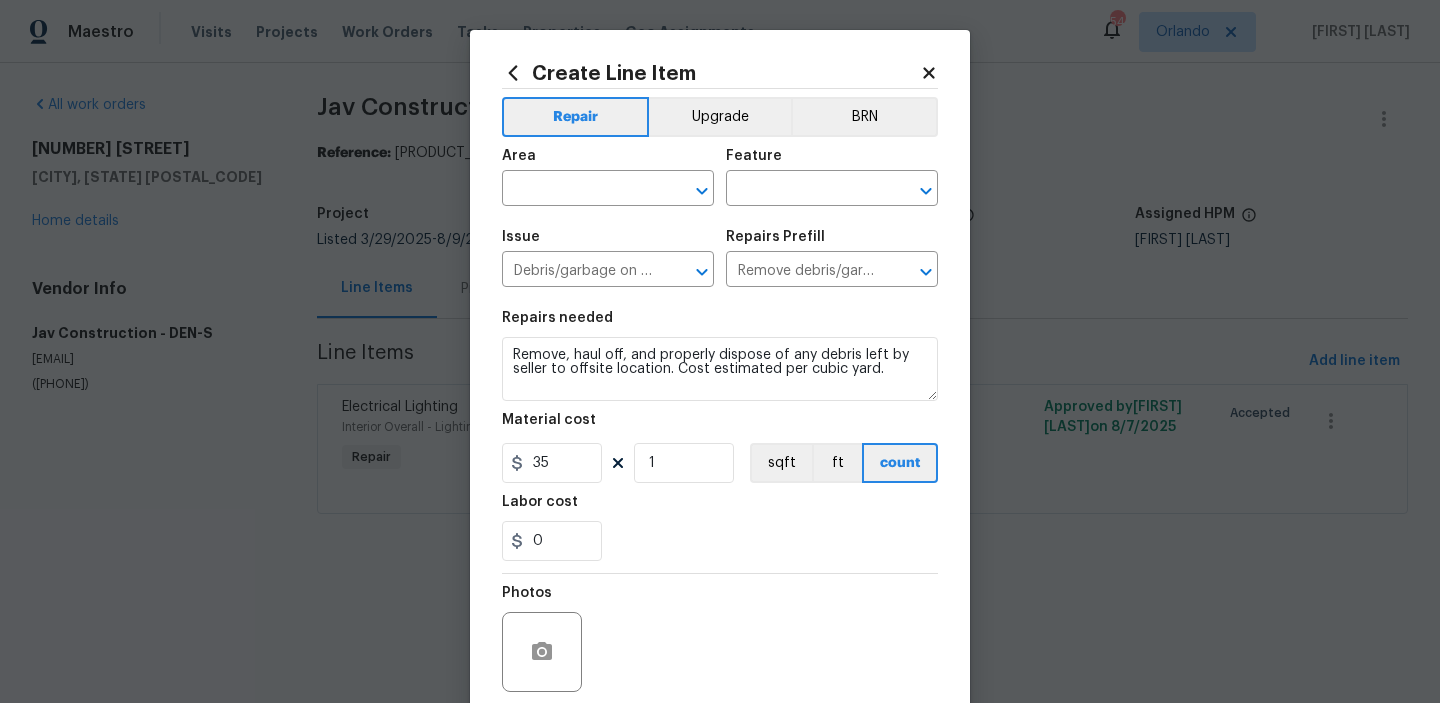 click 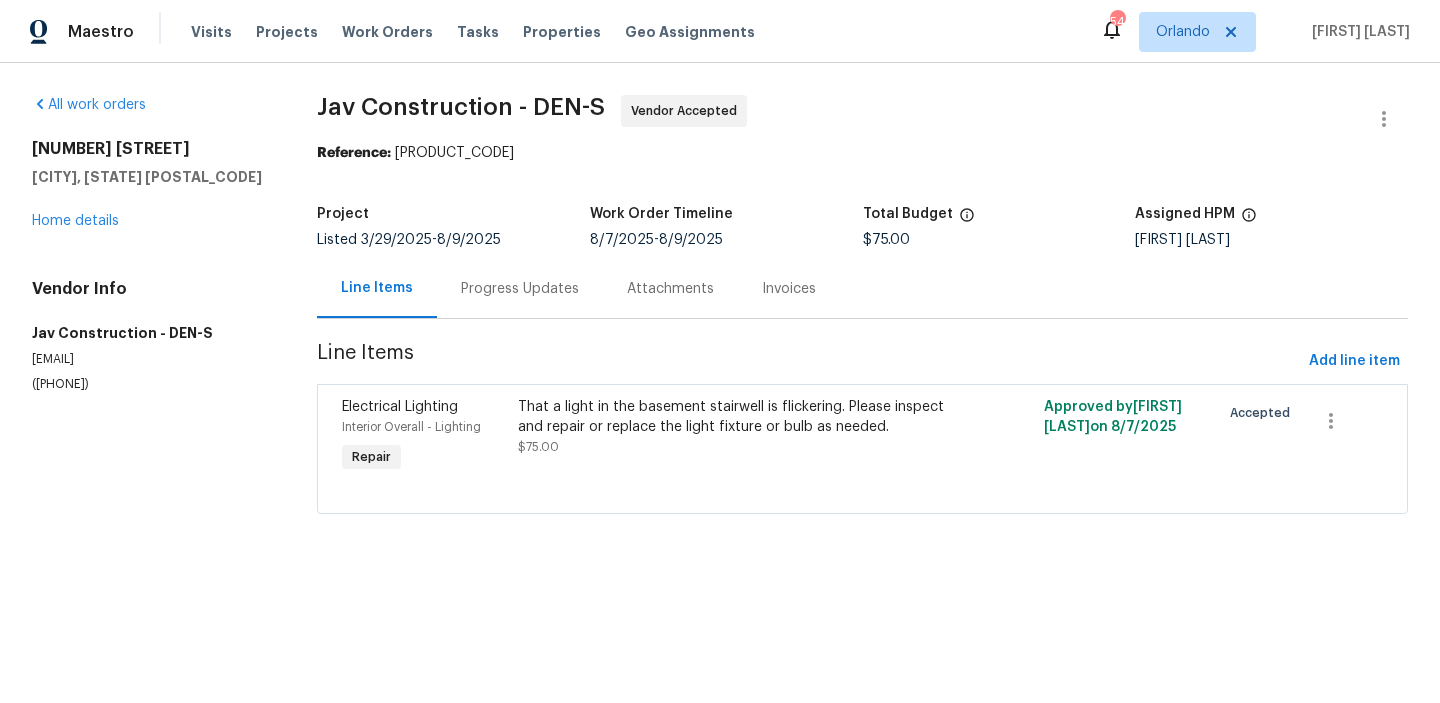 click on "That a light in the basement stairwell is flickering. Please inspect and repair or replace the light fixture or bulb as needed." at bounding box center (731, 417) 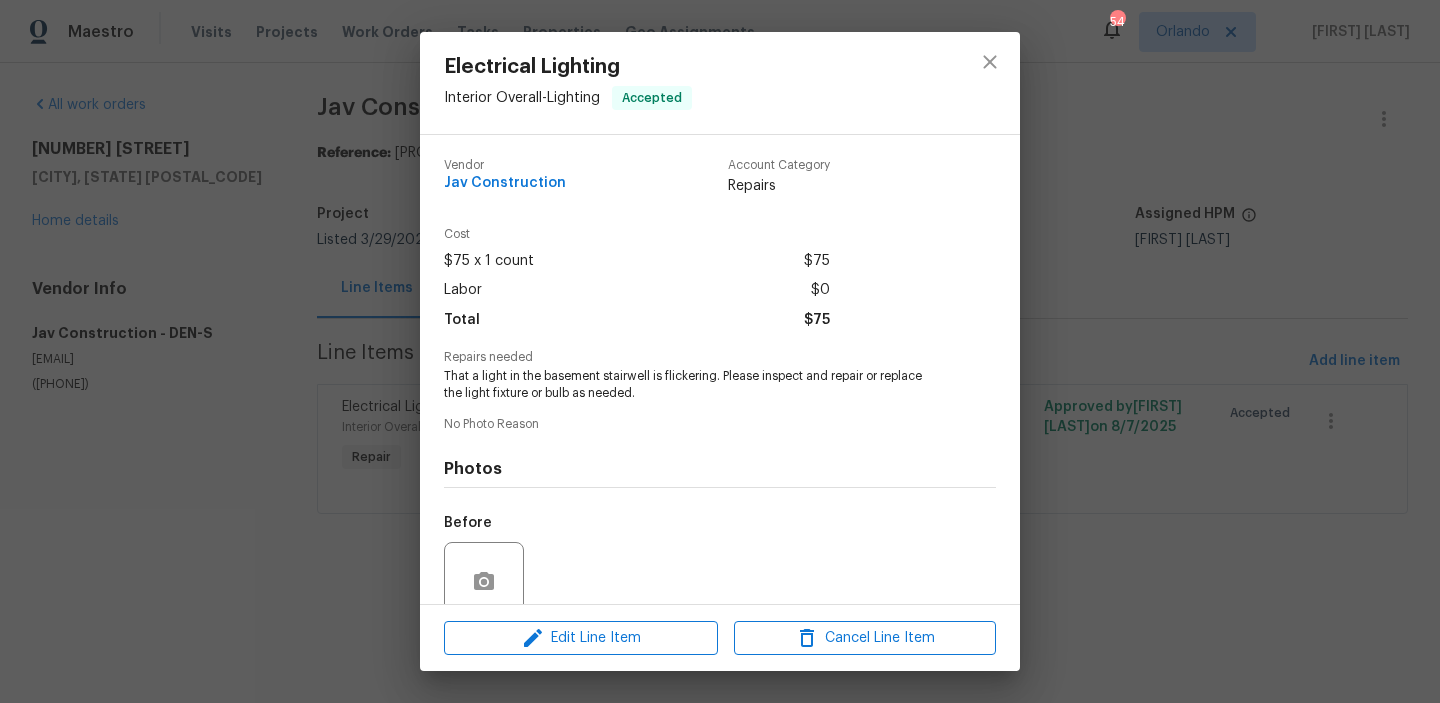 click on "Electrical Lighting Interior Overall  -  Lighting Accepted Vendor Jav Construction Account Category Repairs Cost $75 x 1 count $75 Labor $0 Total $75 Repairs needed That a light in the basement stairwell is flickering. Please inspect and repair or replace the light fixture or bulb as needed. No Photo Reason   Photos Before After  Edit Line Item  Cancel Line Item" at bounding box center (720, 351) 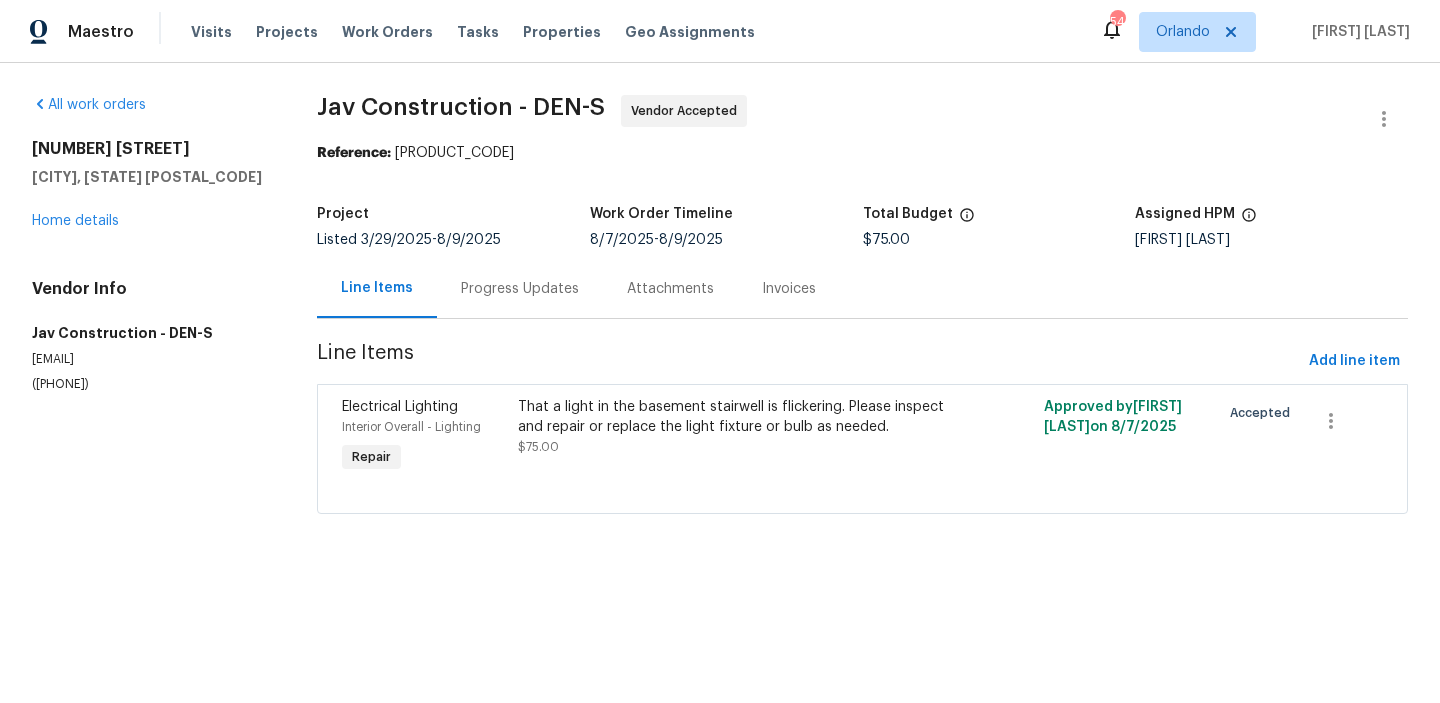 click on "That a light in the basement stairwell is flickering. Please inspect and repair or replace the light fixture or bulb as needed." at bounding box center (731, 417) 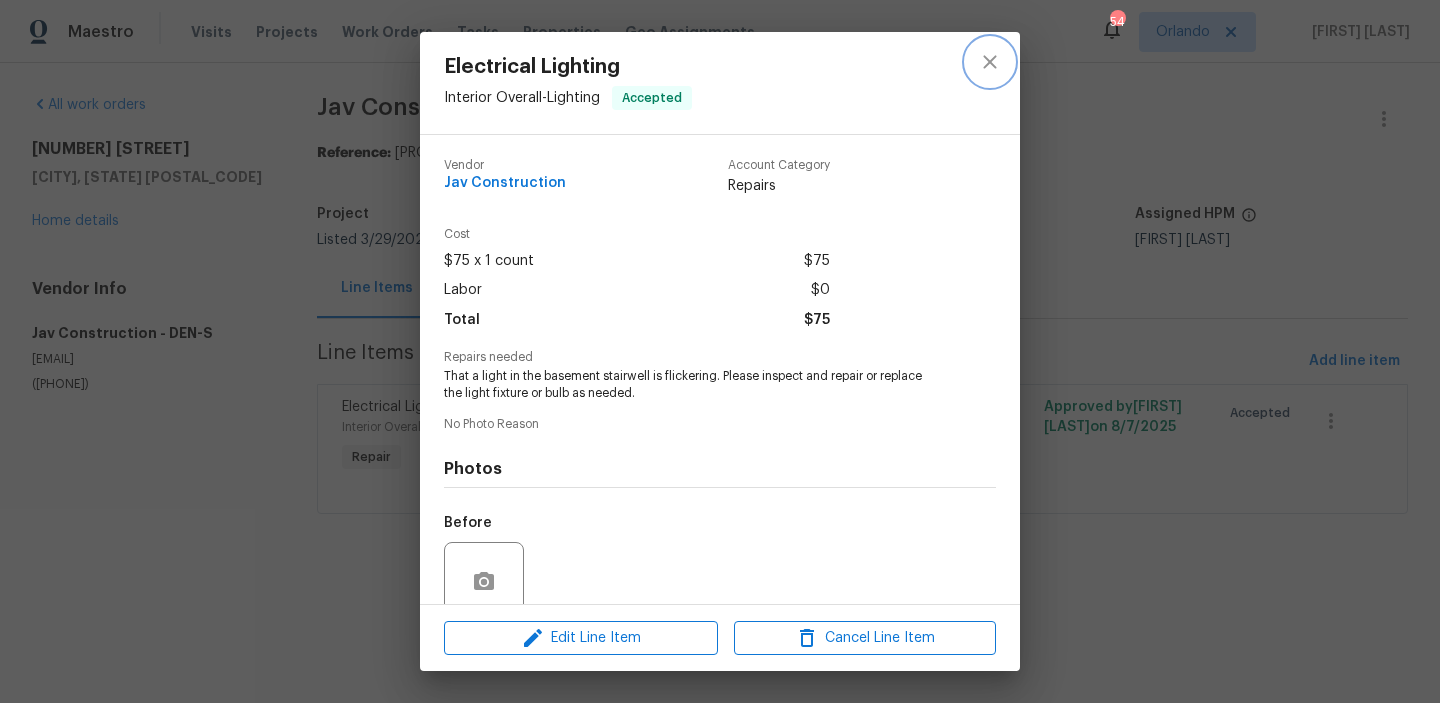click 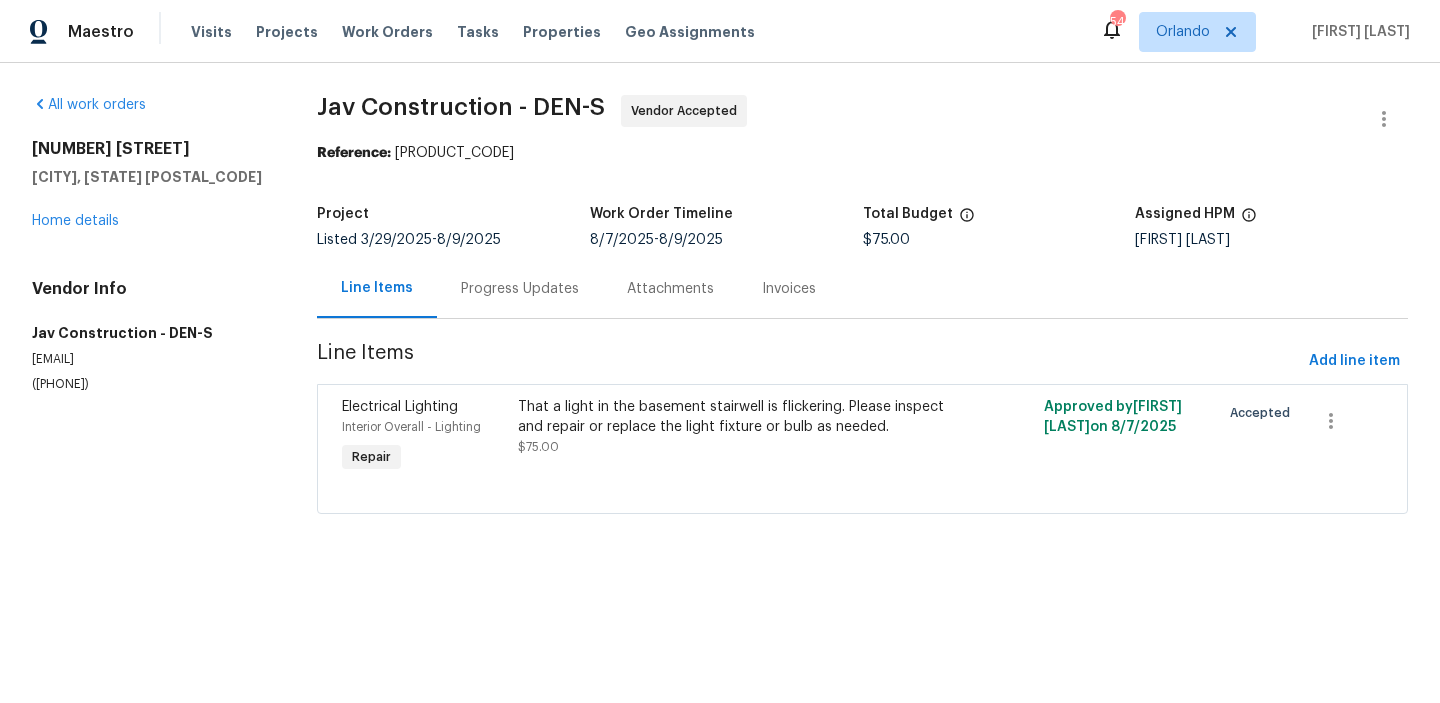 click on "Progress Updates" at bounding box center (520, 288) 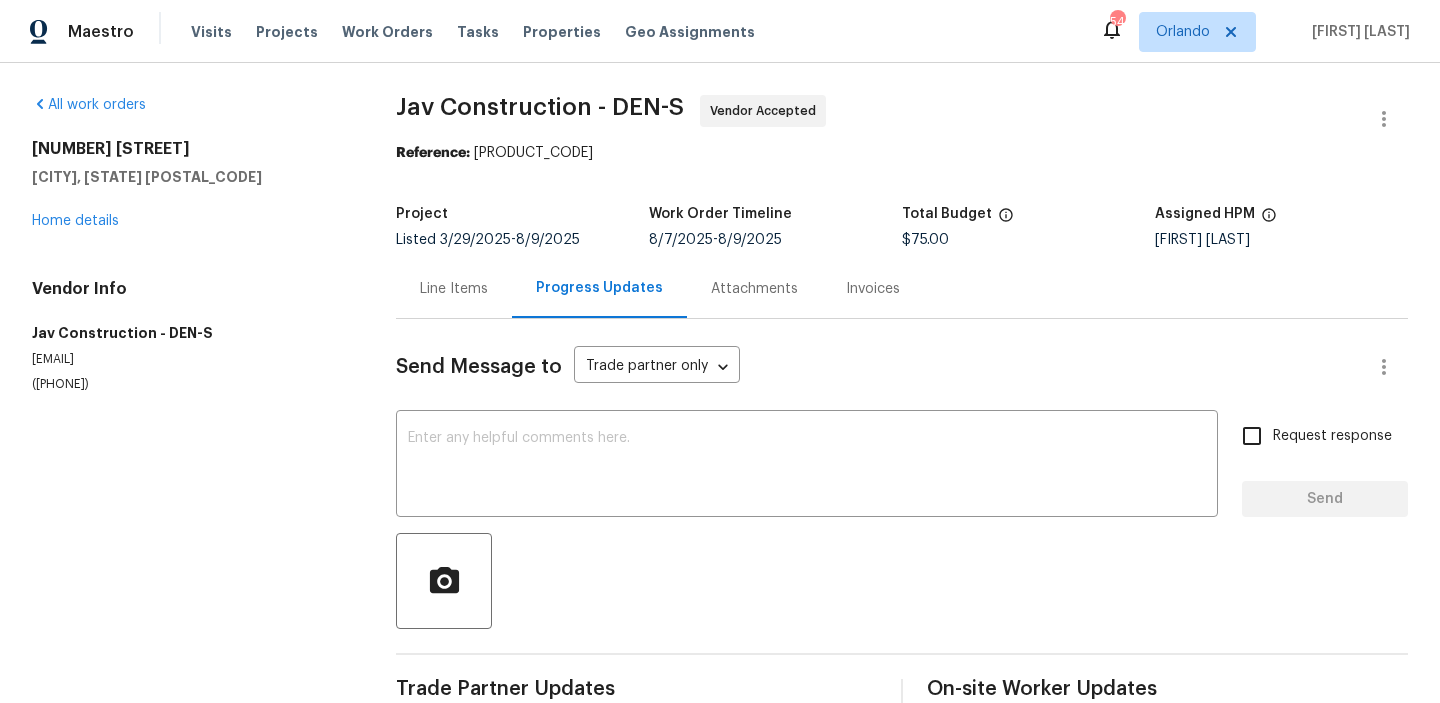 click at bounding box center [902, 581] 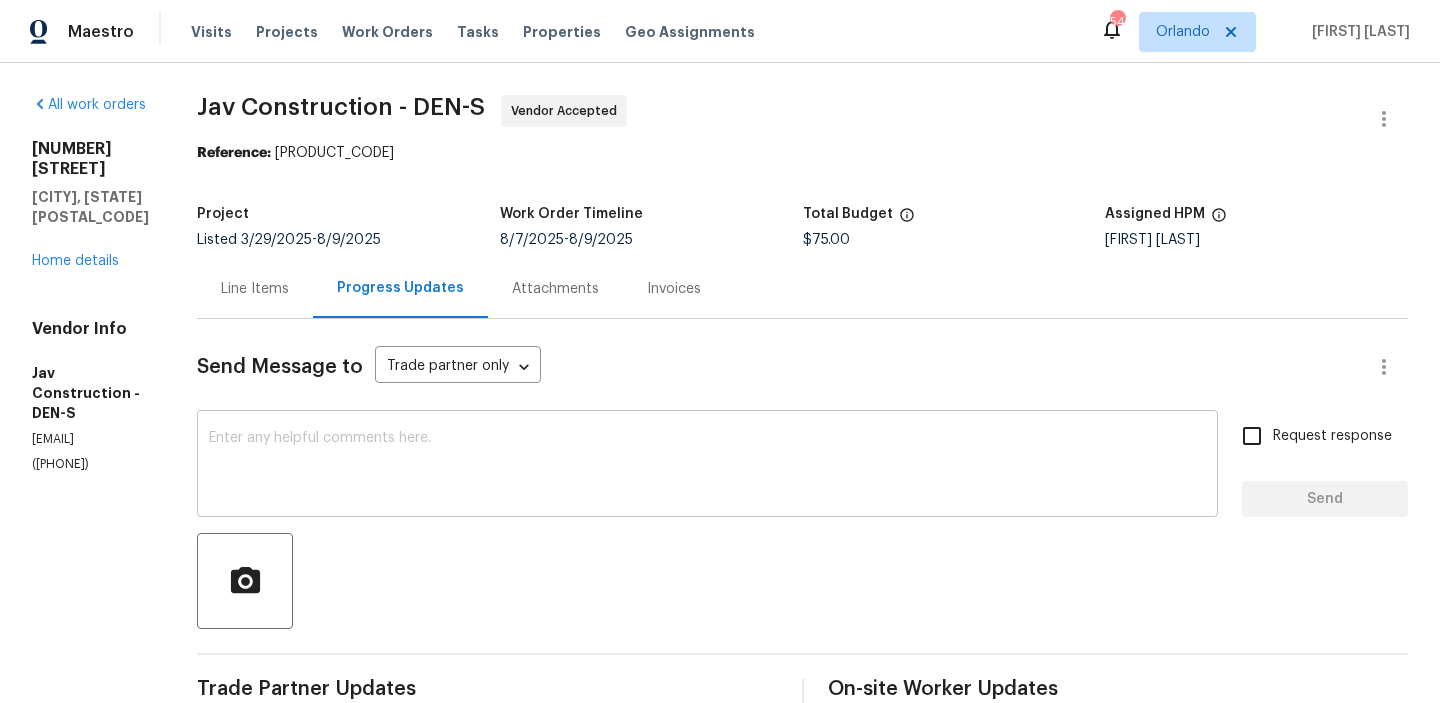 click at bounding box center (707, 466) 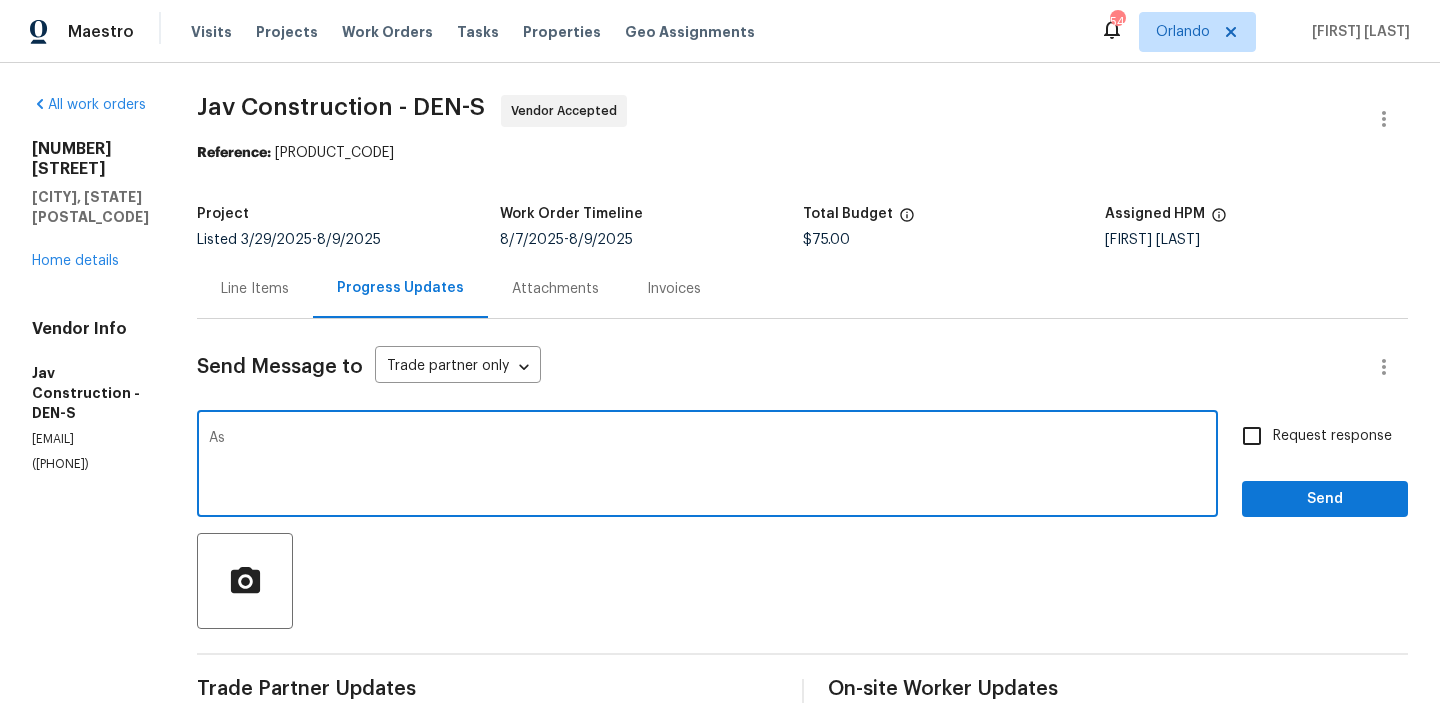 type on "A" 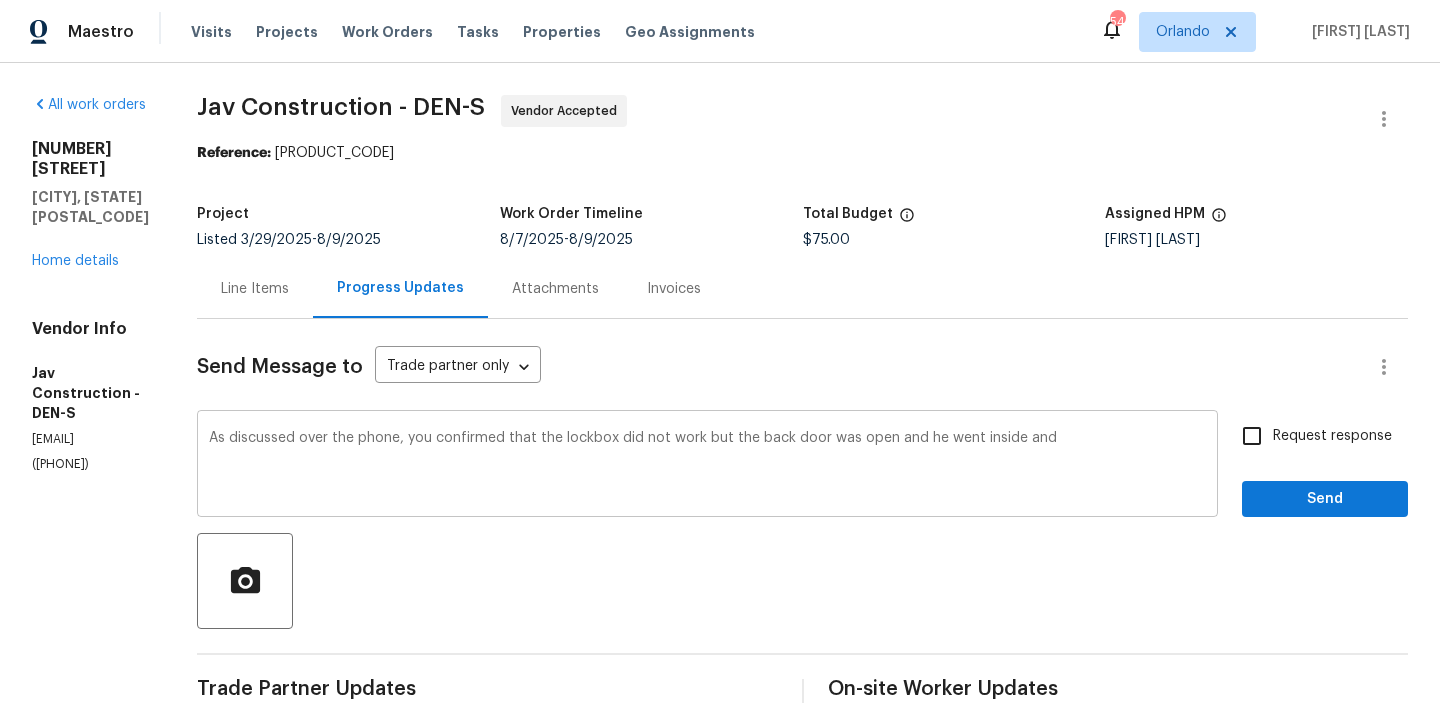 click on "As discussed over the phone, you confirmed that the lockbox did not work but the back door was open and he went inside and  x ​" at bounding box center [707, 466] 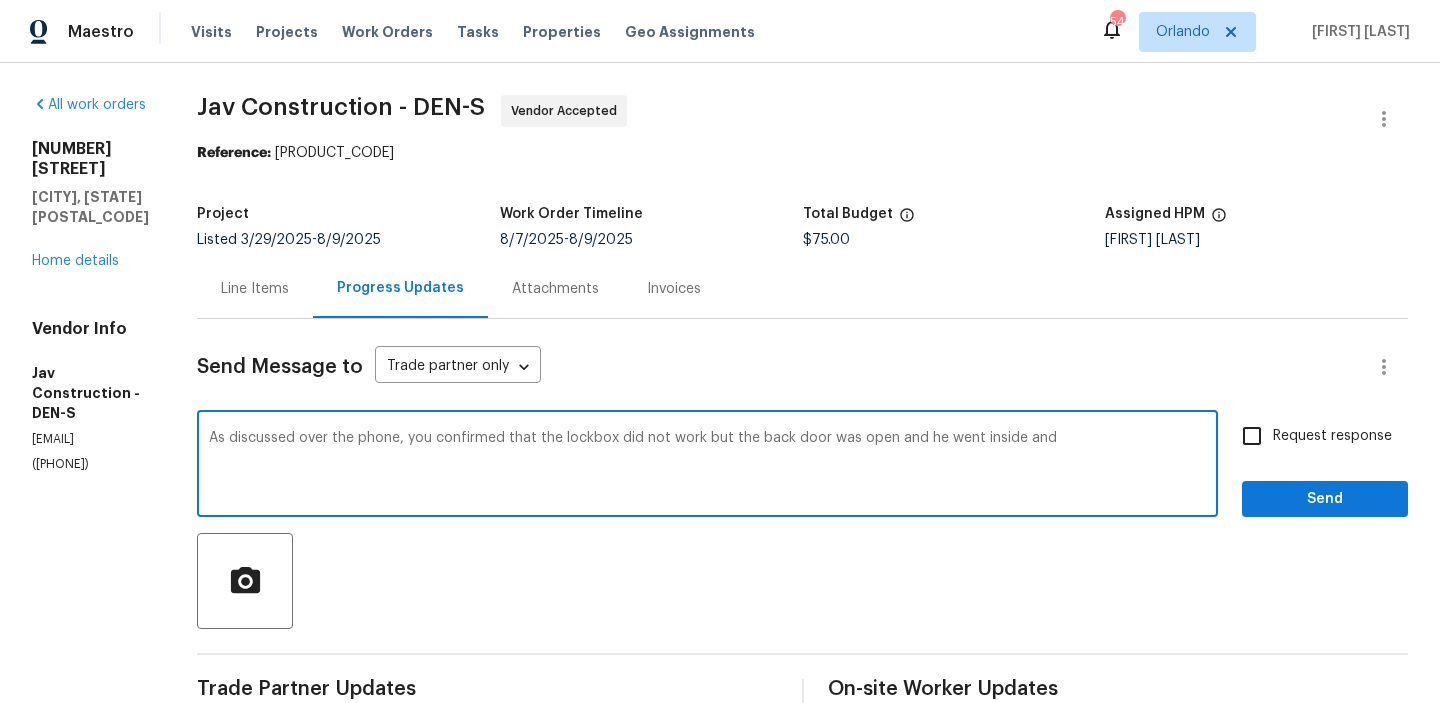 drag, startPoint x: 943, startPoint y: 439, endPoint x: 1067, endPoint y: 439, distance: 124 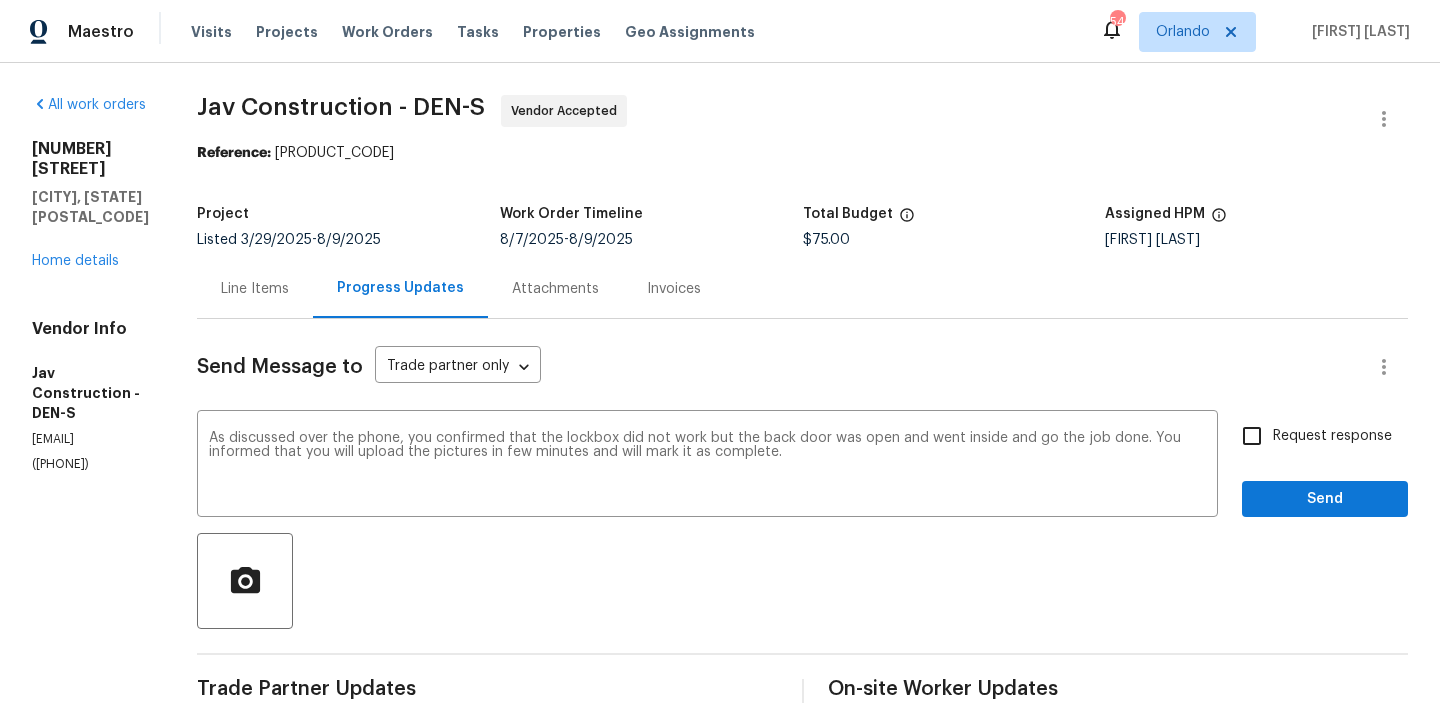 click on "Vendor Info Jav Construction - DEN-S viccazagayo@gmail.com (720) 469-7382" at bounding box center (90, 396) 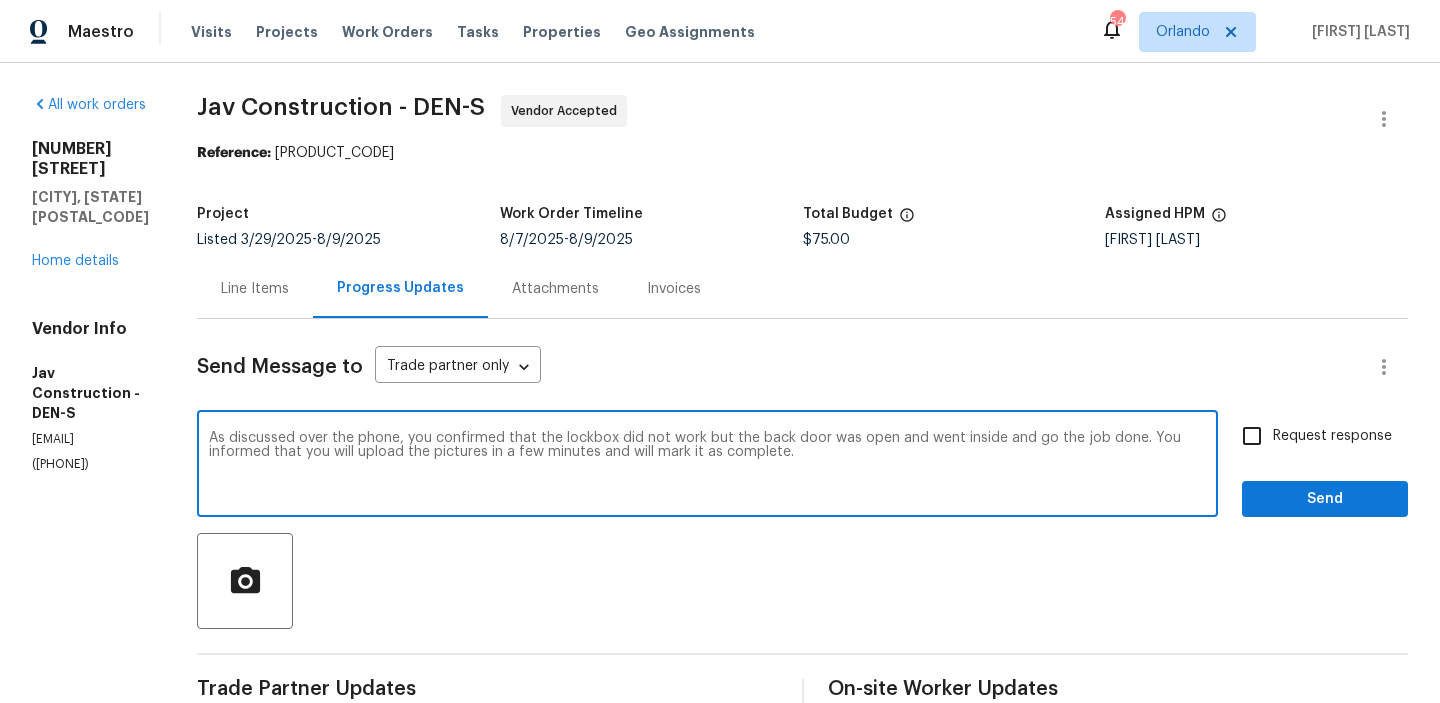 click on "Change the verb tense got" at bounding box center [0, 0] 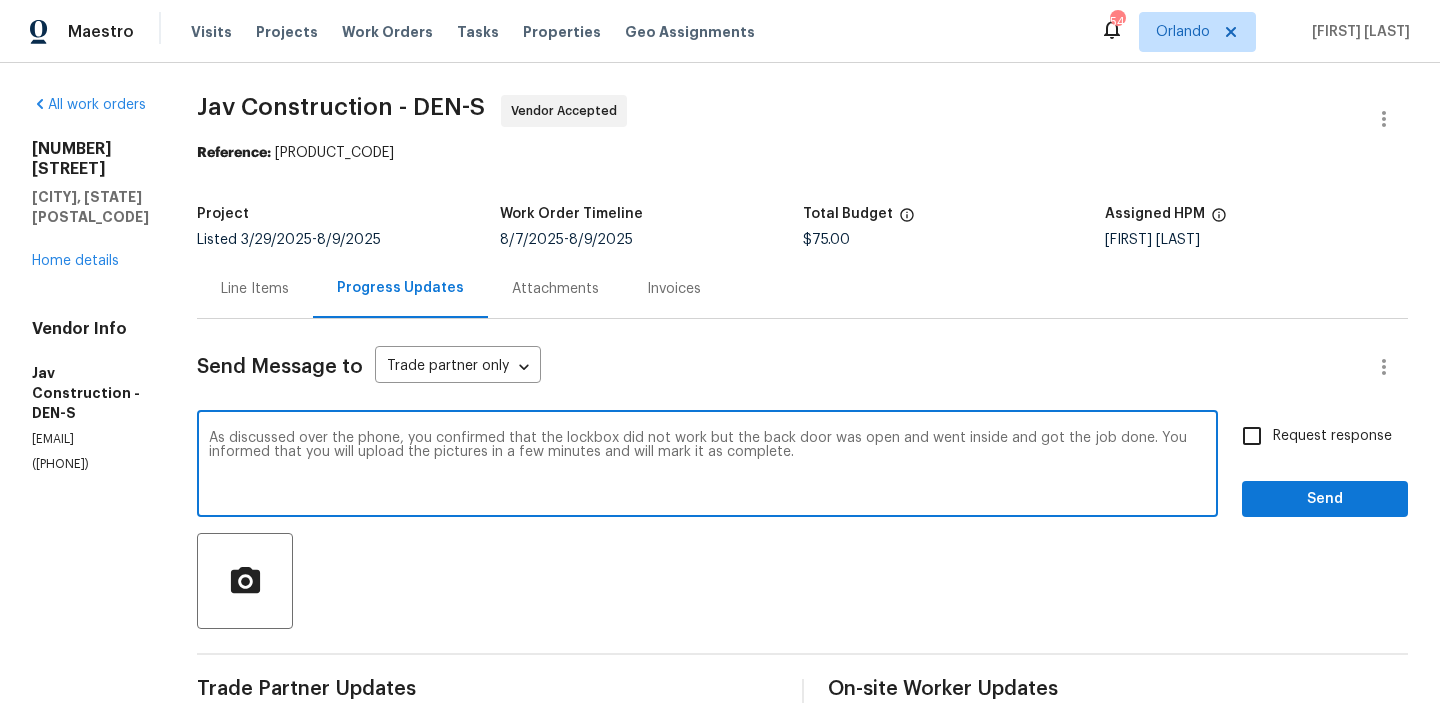click on "You" at bounding box center (0, 0) 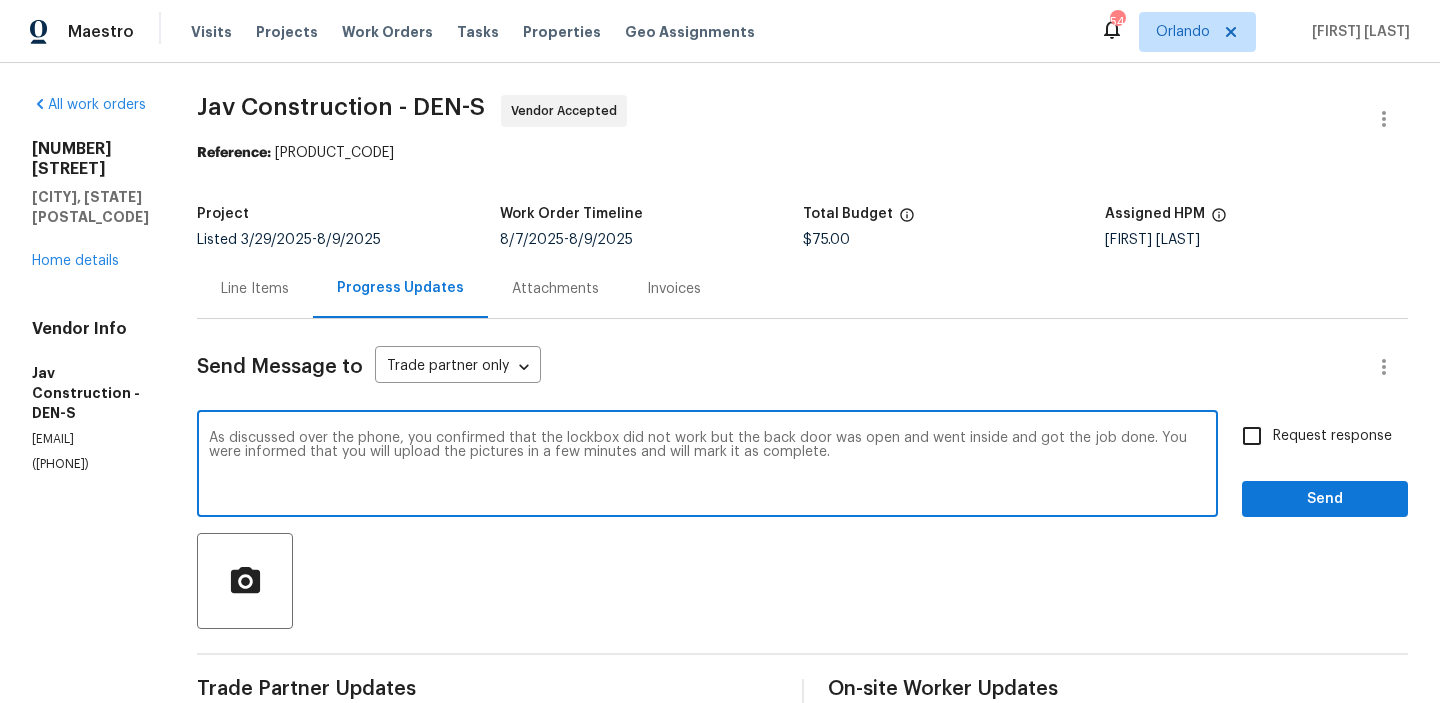 click on "As discussed over the phone, you confirmed that the lockbox did not work but the back door was open and went inside and got the job done. You were informed that you will upload the pictures in a few minutes and will mark it as complete." at bounding box center (707, 466) 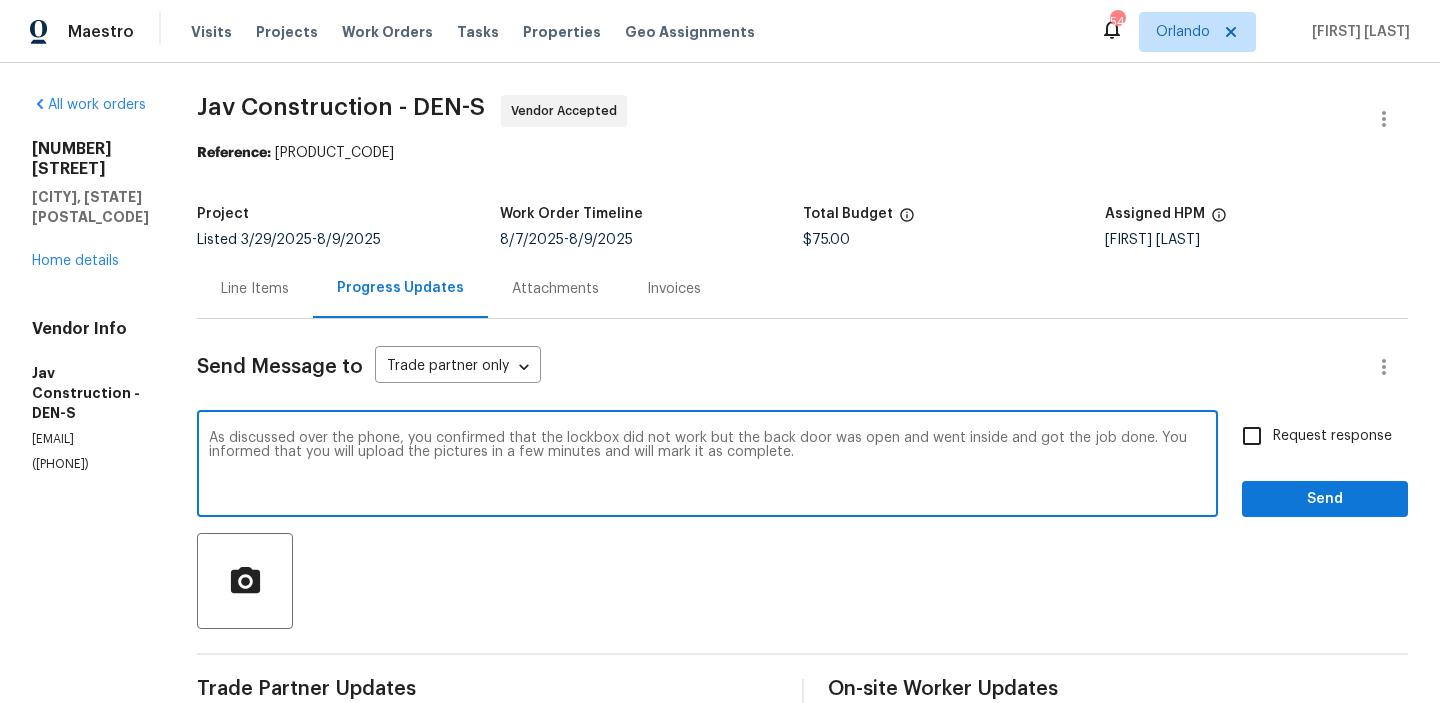 click on "As discussed over the phone, you confirmed that the lockbox did not work but the back door was open and went inside and got the job done. You informed that you will upload the pictures in a few minutes and will mark it as complete." at bounding box center [707, 466] 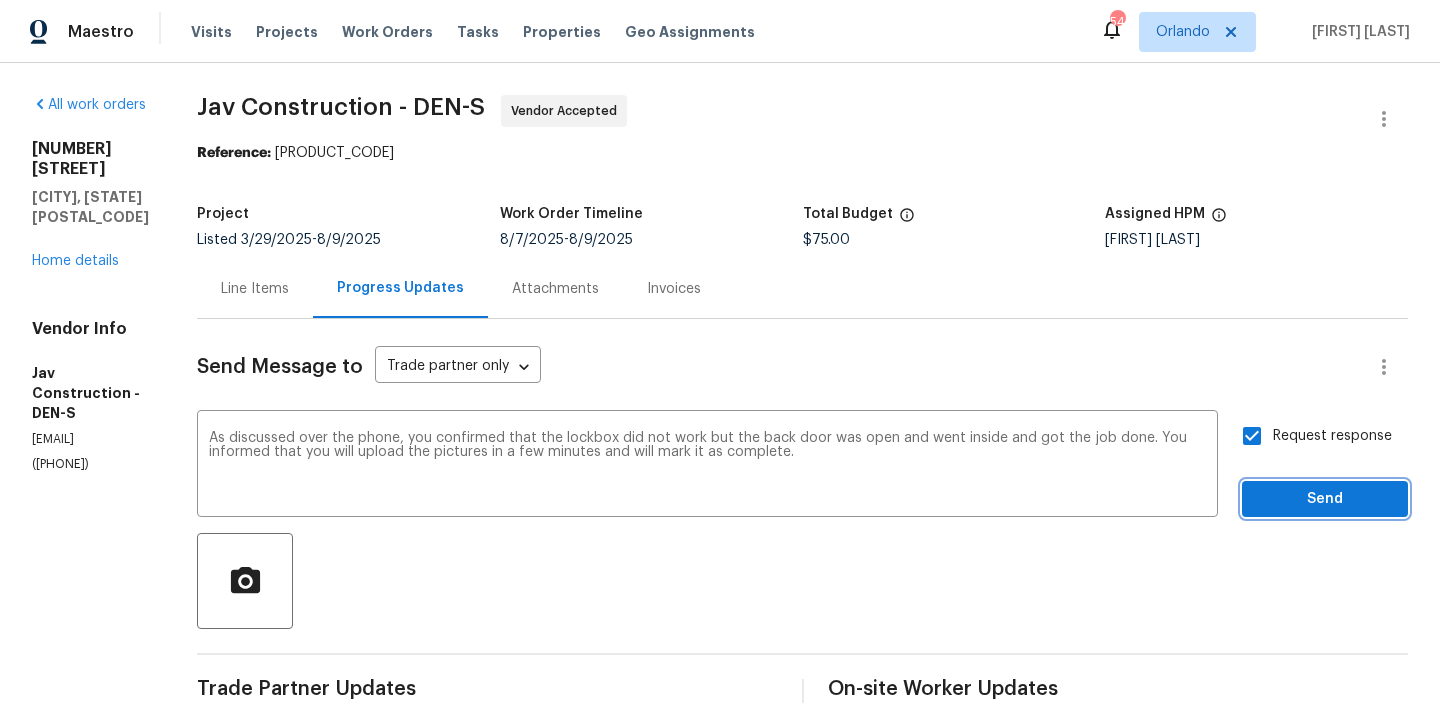 click on "Send" at bounding box center [1325, 499] 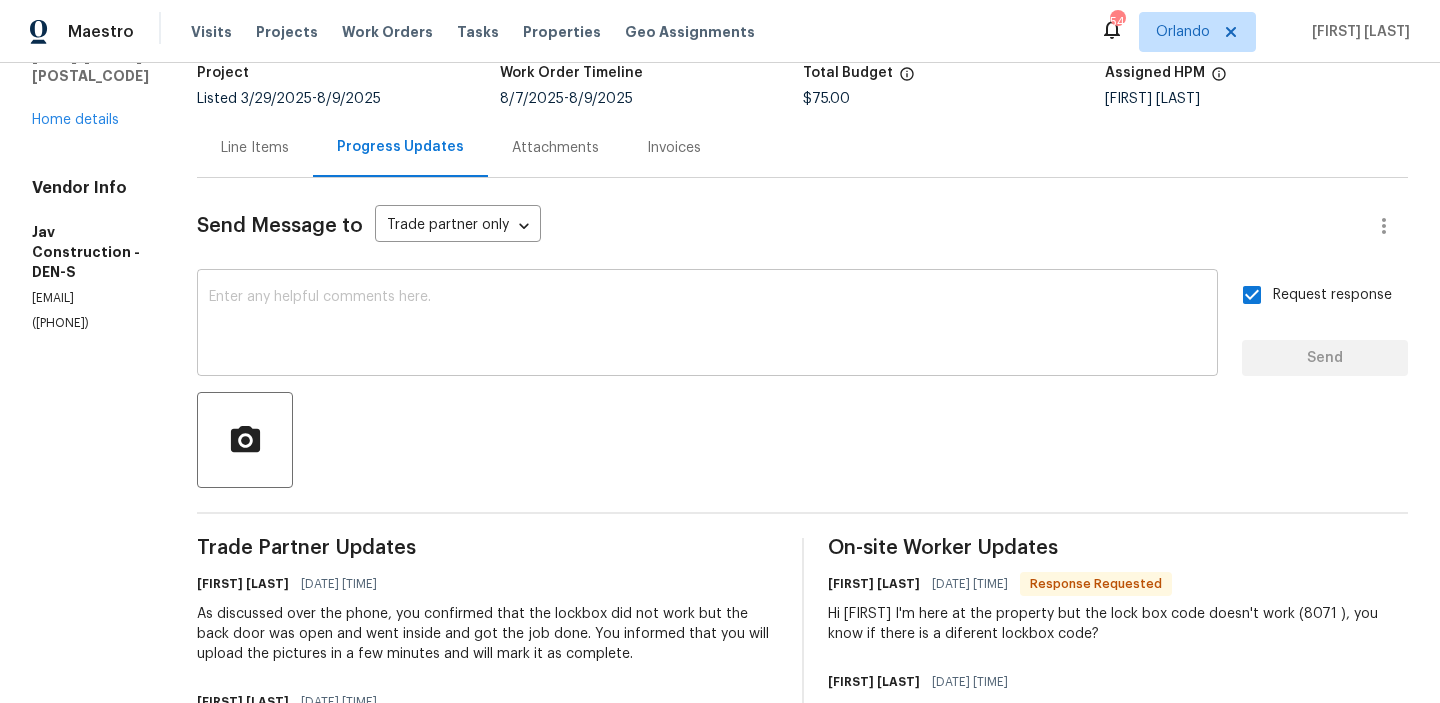 scroll, scrollTop: 316, scrollLeft: 0, axis: vertical 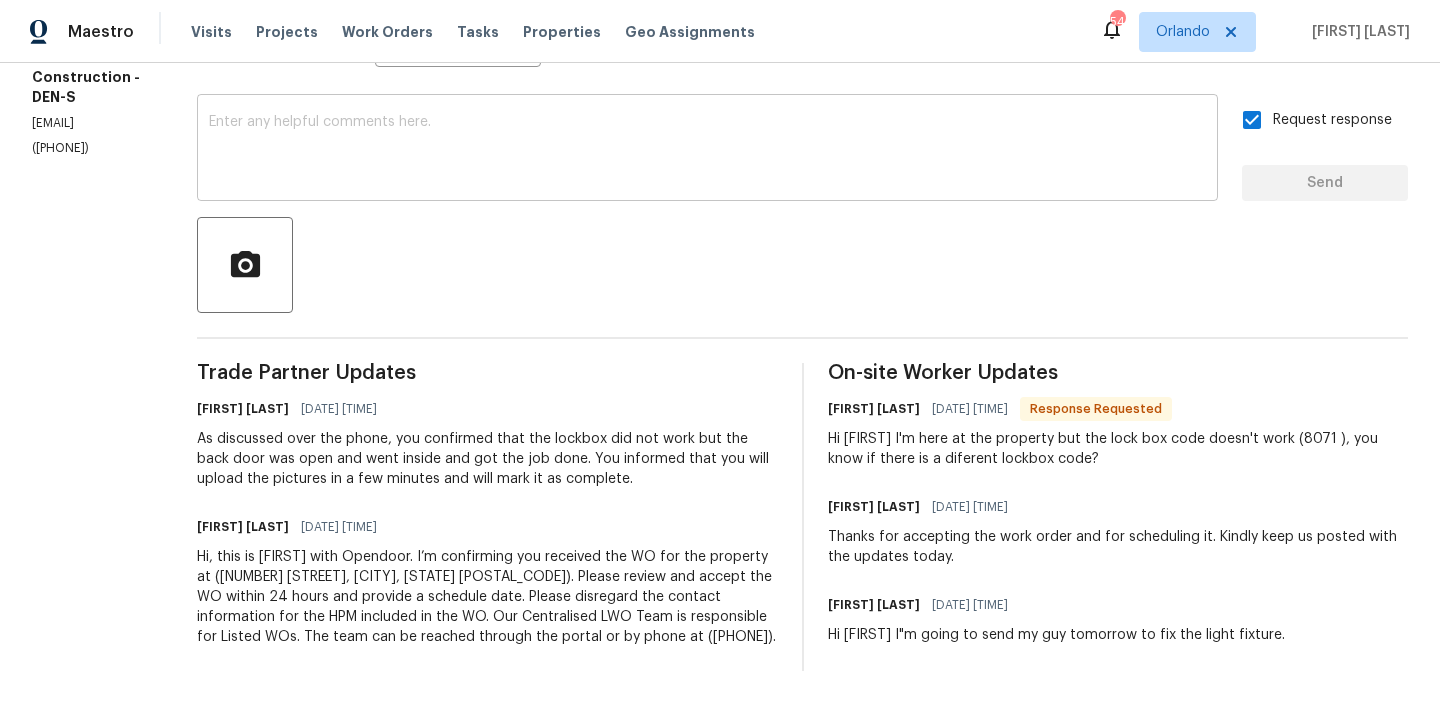 click on "Glory Joyce. S 08/08/2025 2:21 PM" at bounding box center [487, 409] 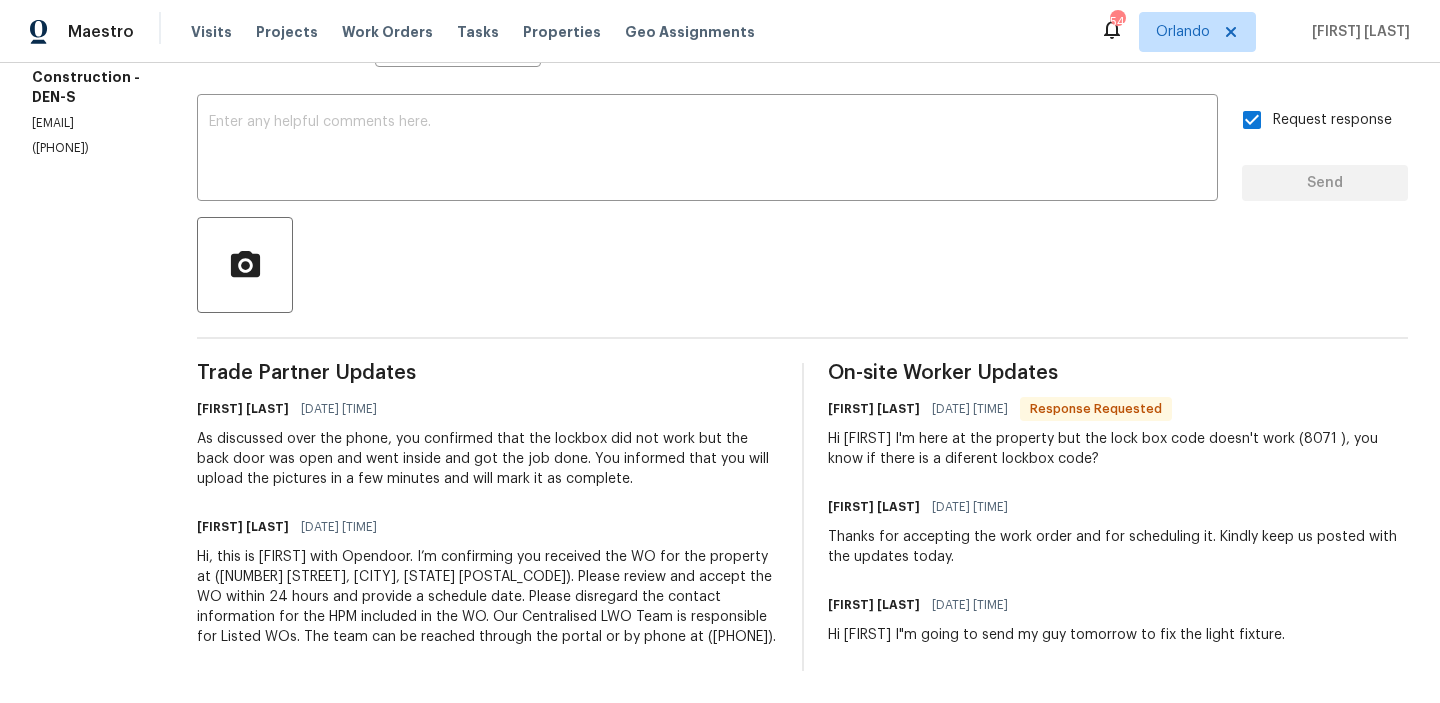 click on "As discussed over the phone, you confirmed that the lockbox did not work but the back door was open and went inside and got the job done. You informed that you will upload the pictures in a few minutes and will mark it as complete." at bounding box center (487, 459) 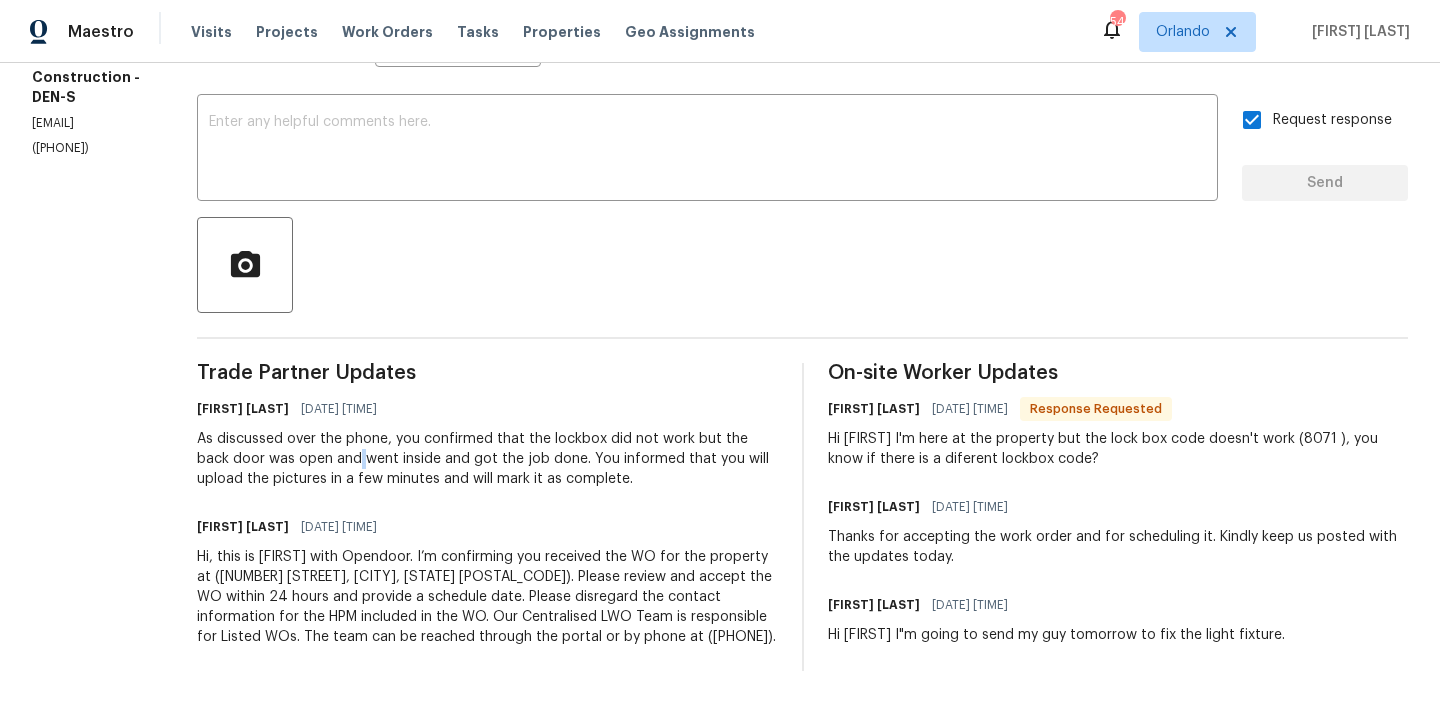 click on "As discussed over the phone, you confirmed that the lockbox did not work but the back door was open and went inside and got the job done. You informed that you will upload the pictures in a few minutes and will mark it as complete." at bounding box center [487, 459] 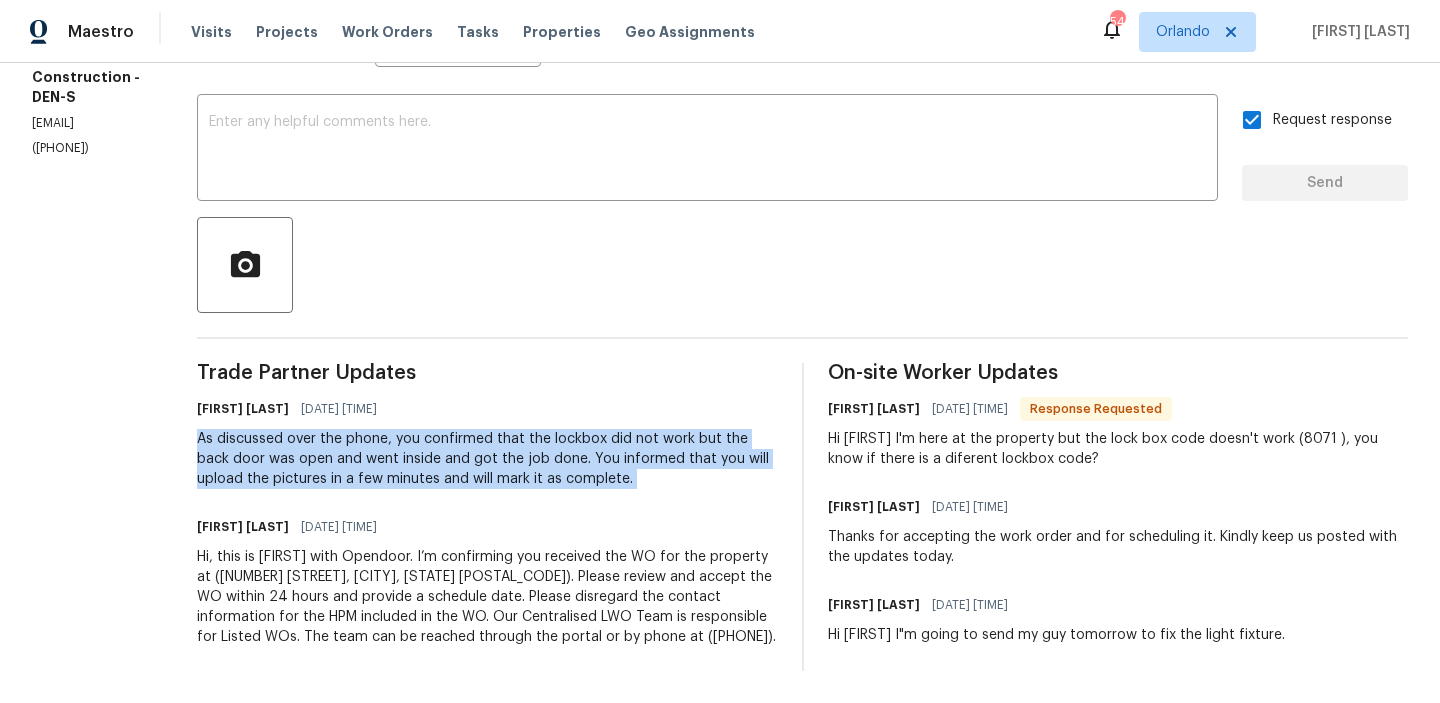copy on "As discussed over the phone, you confirmed that the lockbox did not work but the back door was open and went inside and got the job done. You informed that you will upload the pictures in a few minutes and will mark it as complete." 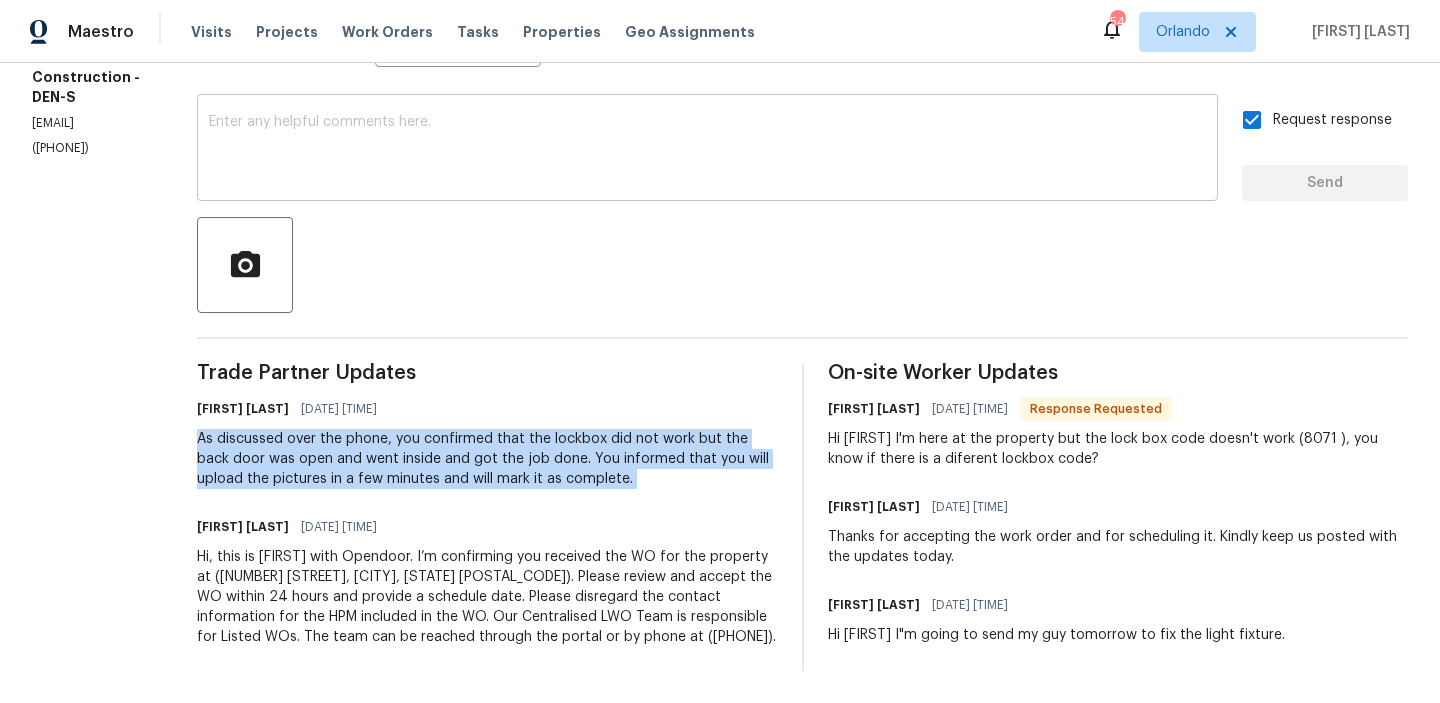 click on "x ​" at bounding box center (707, 150) 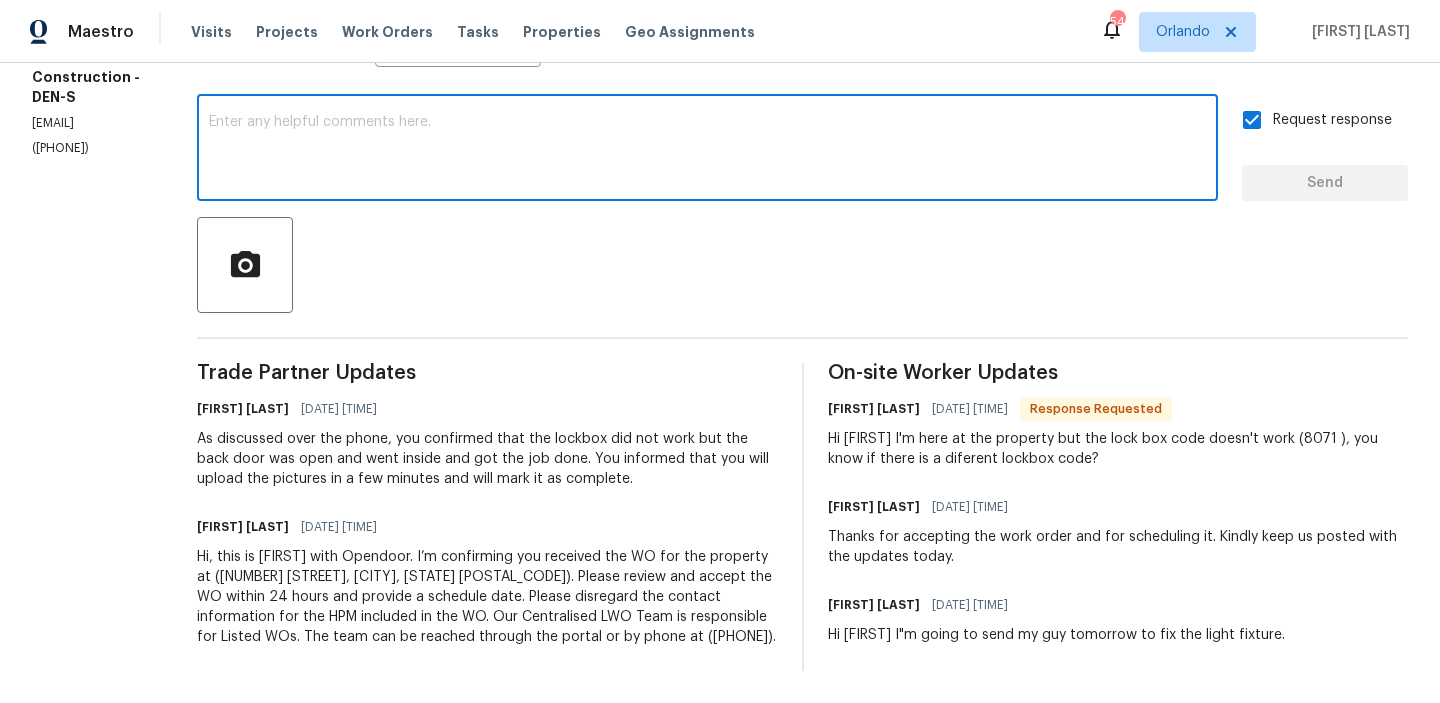 paste on "As discussed over the phone, you confirmed that the lockbox did not work but the back door was open and went inside and got the job done. You informed that you will upload the pictures in a few minutes and will mark it as complete." 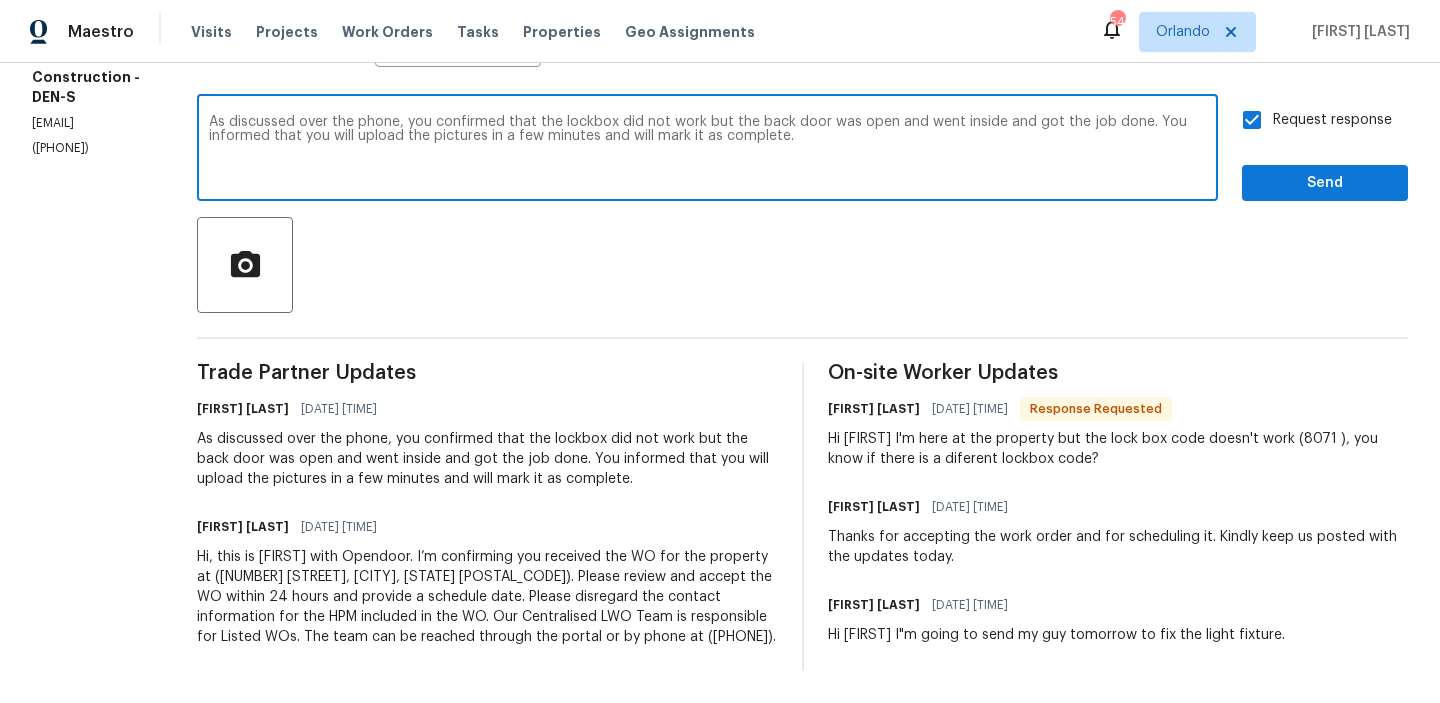 scroll, scrollTop: 258, scrollLeft: 0, axis: vertical 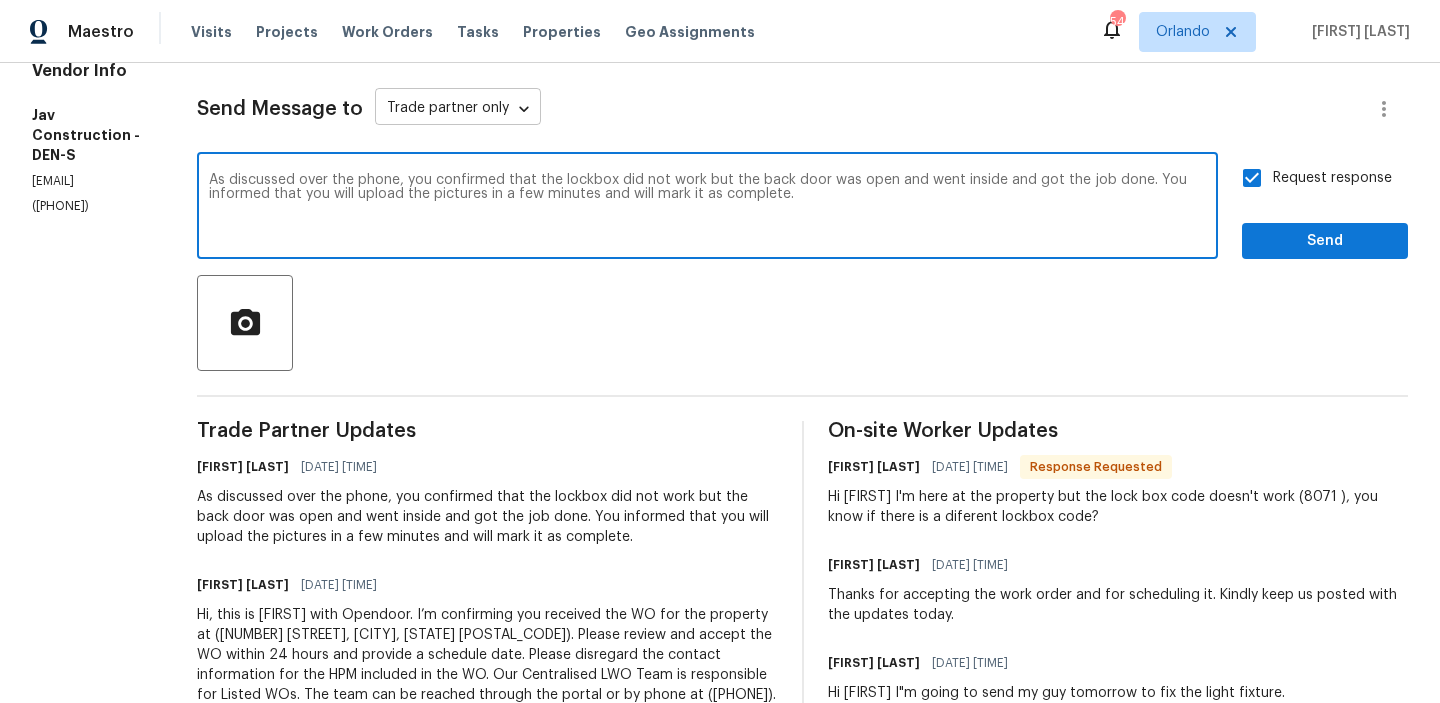type on "As discussed over the phone, you confirmed that the lockbox did not work but the back door was open and went inside and got the job done. You informed that you will upload the pictures in a few minutes and will mark it as complete." 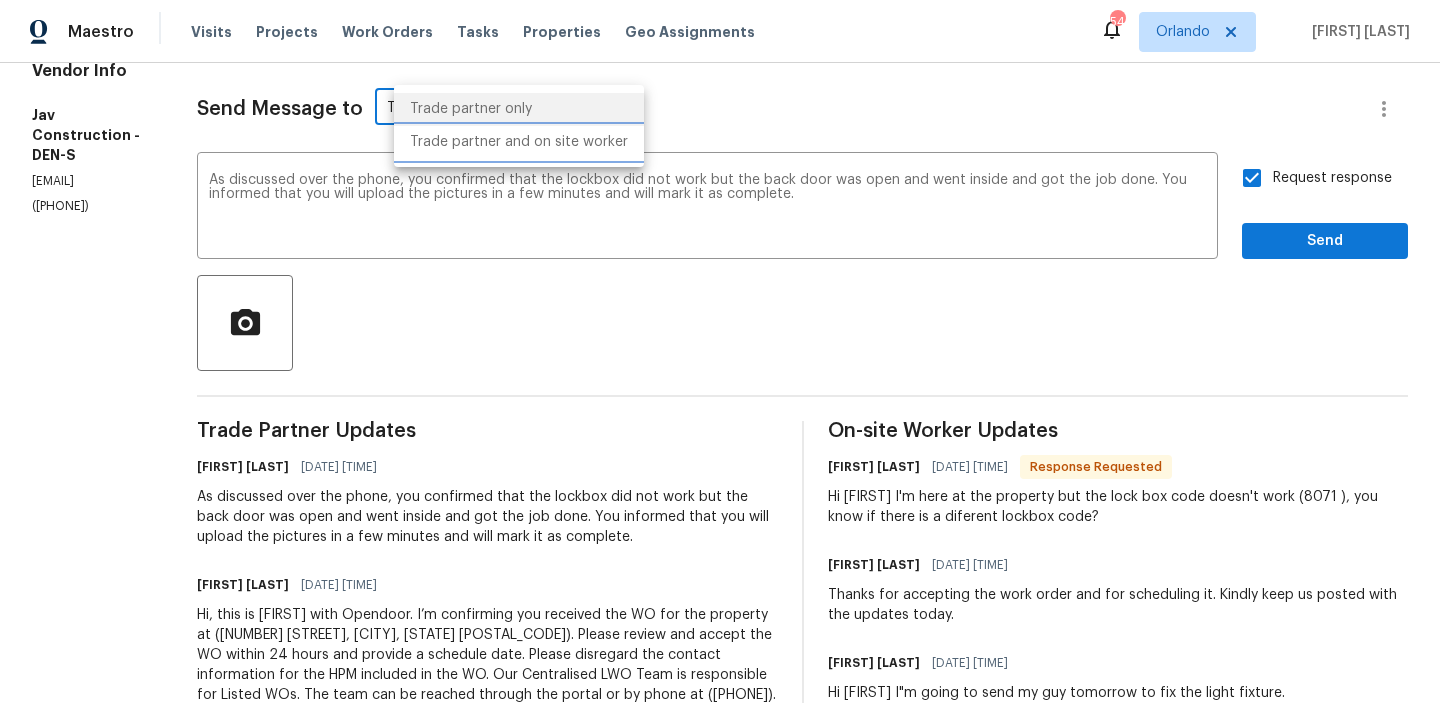 click on "Trade partner and on site worker" at bounding box center [519, 142] 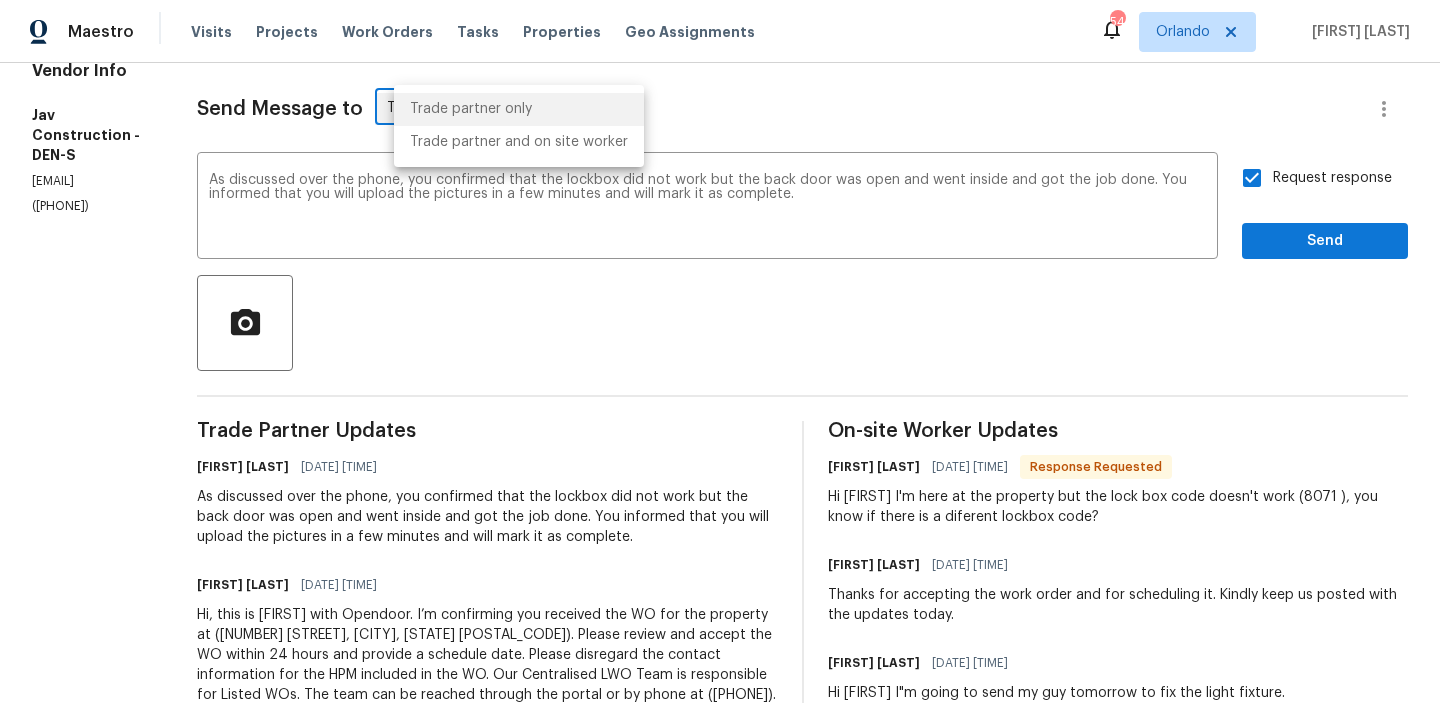 type on "Trade Partner and On-Site Worker" 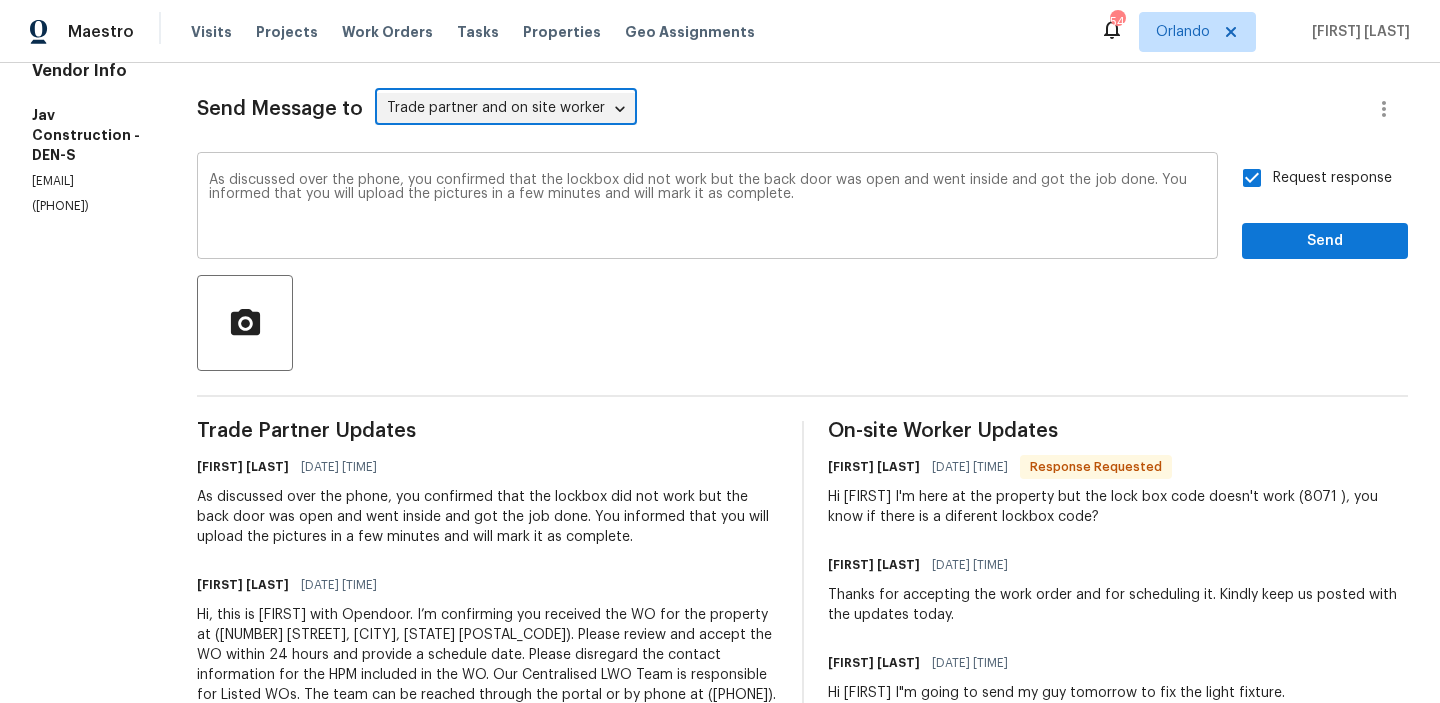click on "informed" at bounding box center [0, 0] 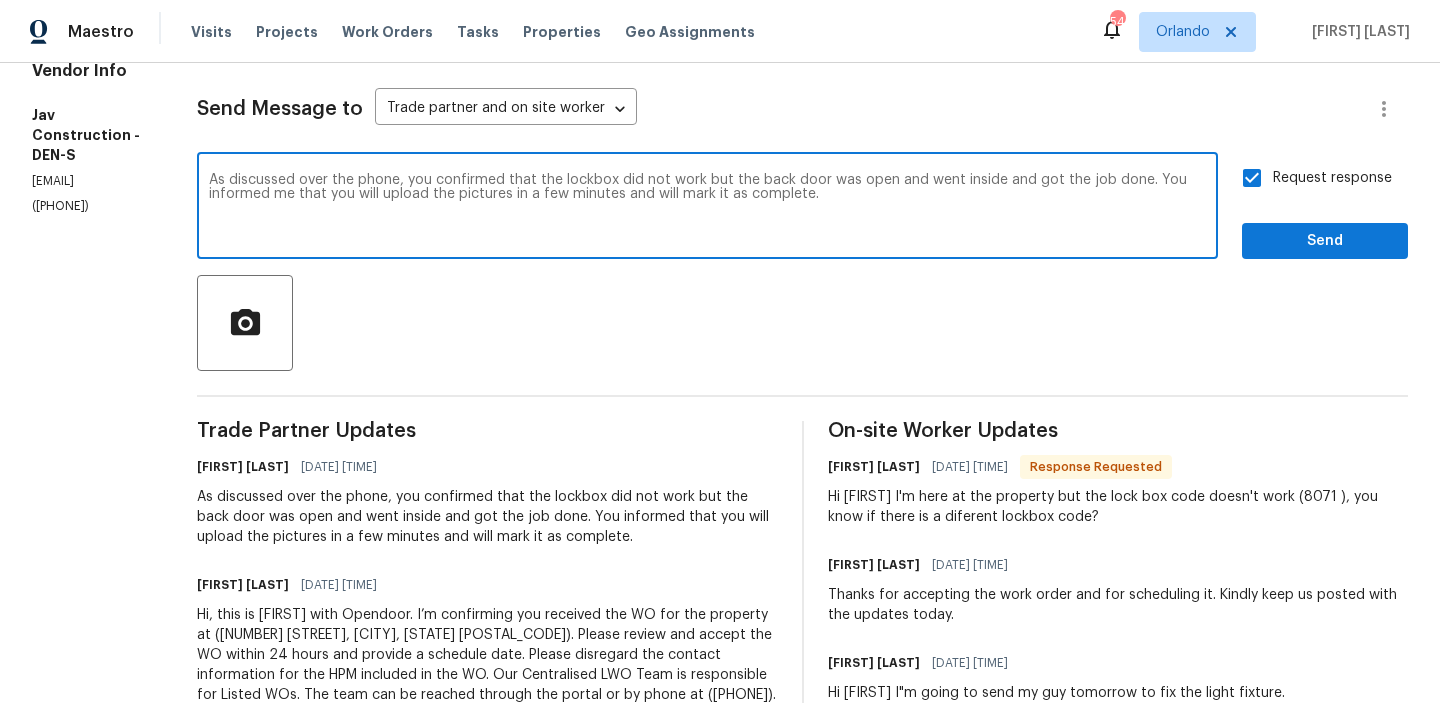 click on "Add Punctuation" at bounding box center (0, 0) 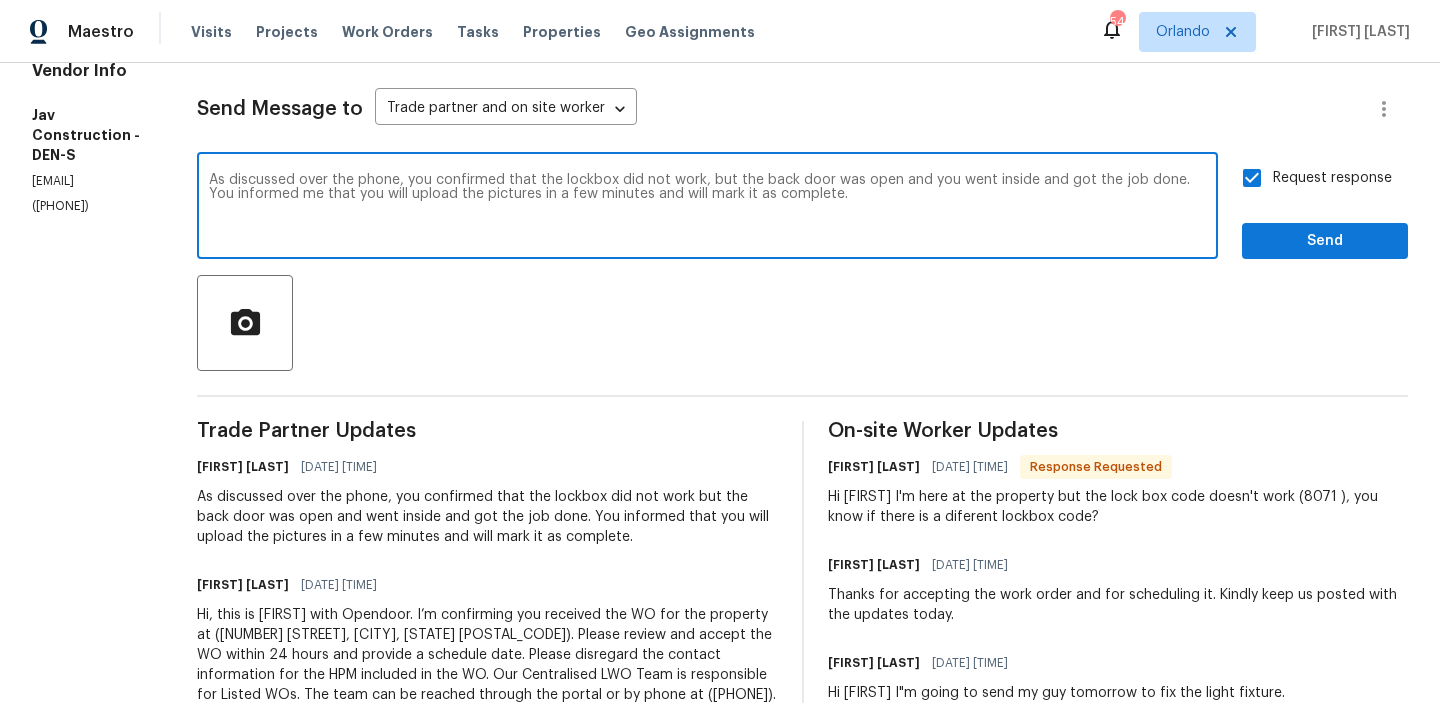 click on "Add Punctuation ,  and  you" at bounding box center (0, 0) 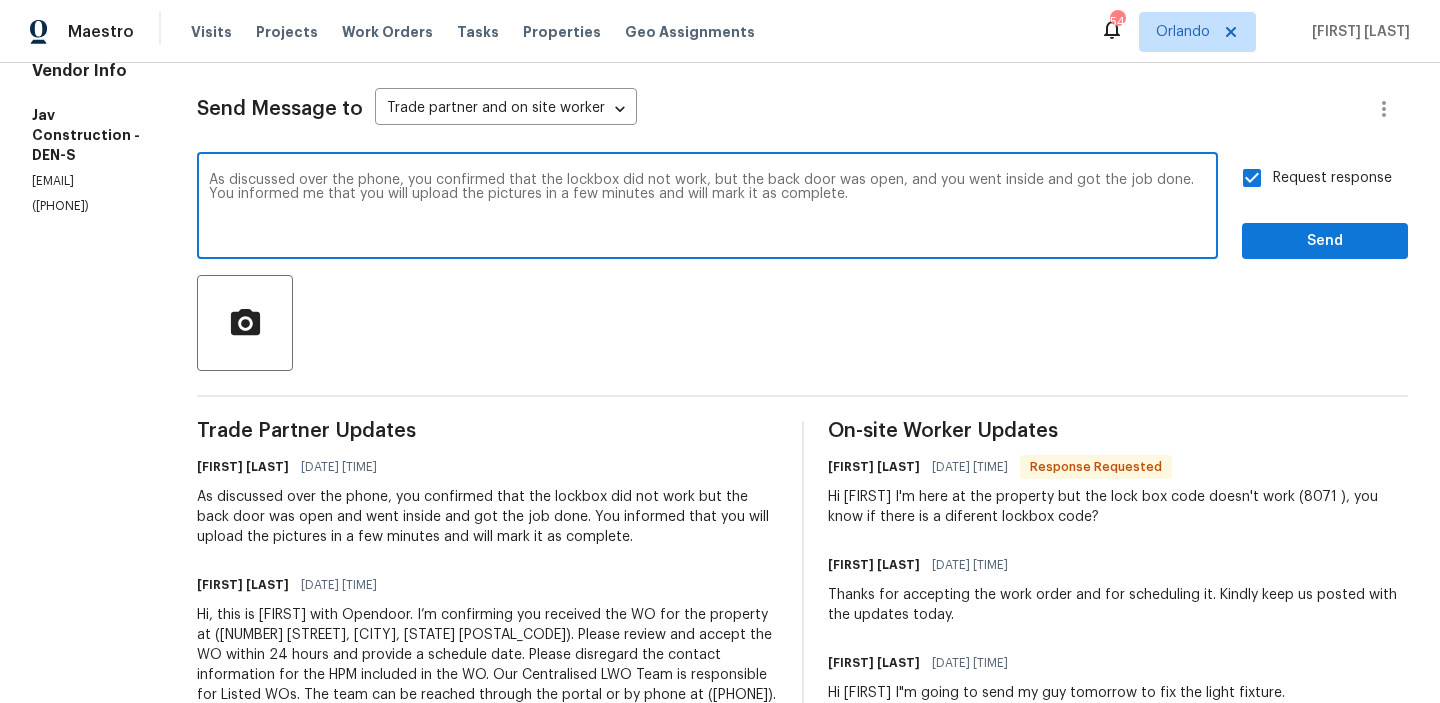 type on "As discussed over the phone, you confirmed that the lockbox did not work, but the back door was open, and you went inside and got the job done. You informed me that you will upload the pictures in a few minutes and will mark it as complete." 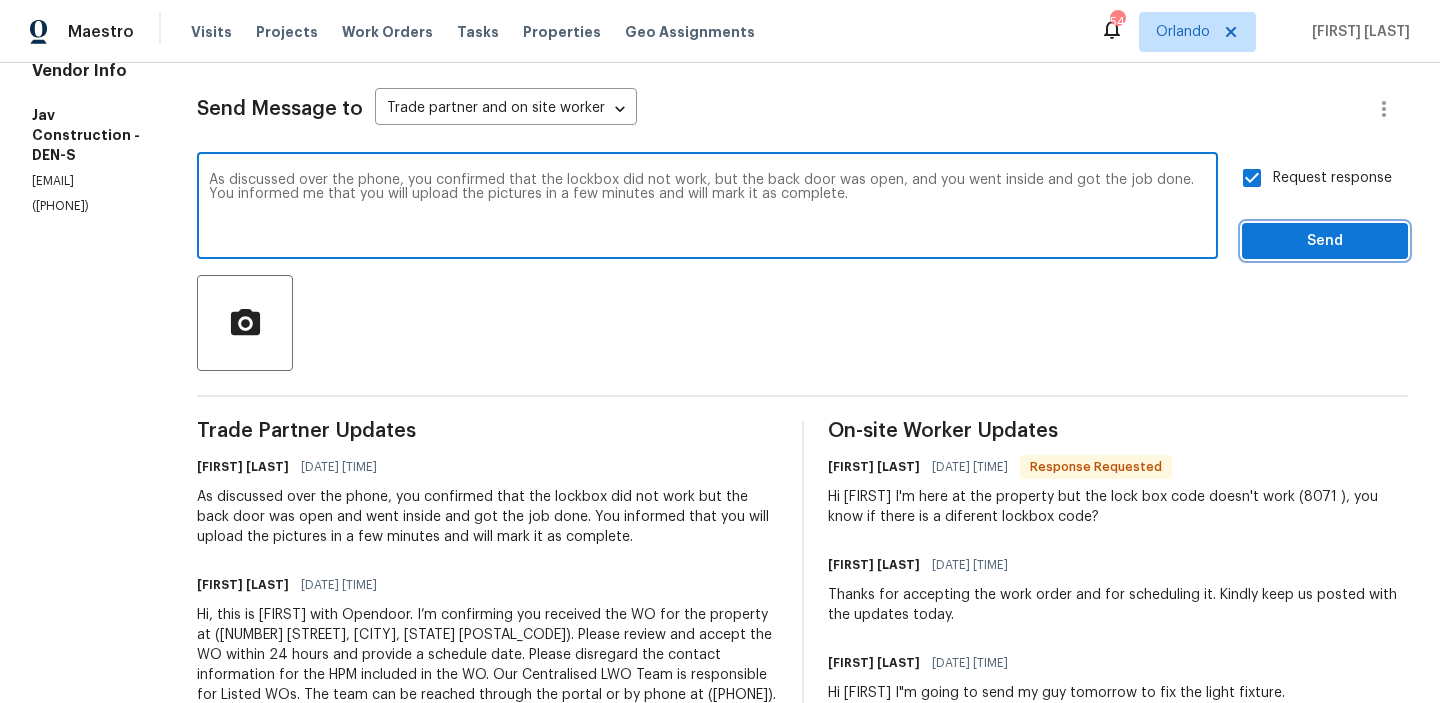 click on "Send" at bounding box center (1325, 241) 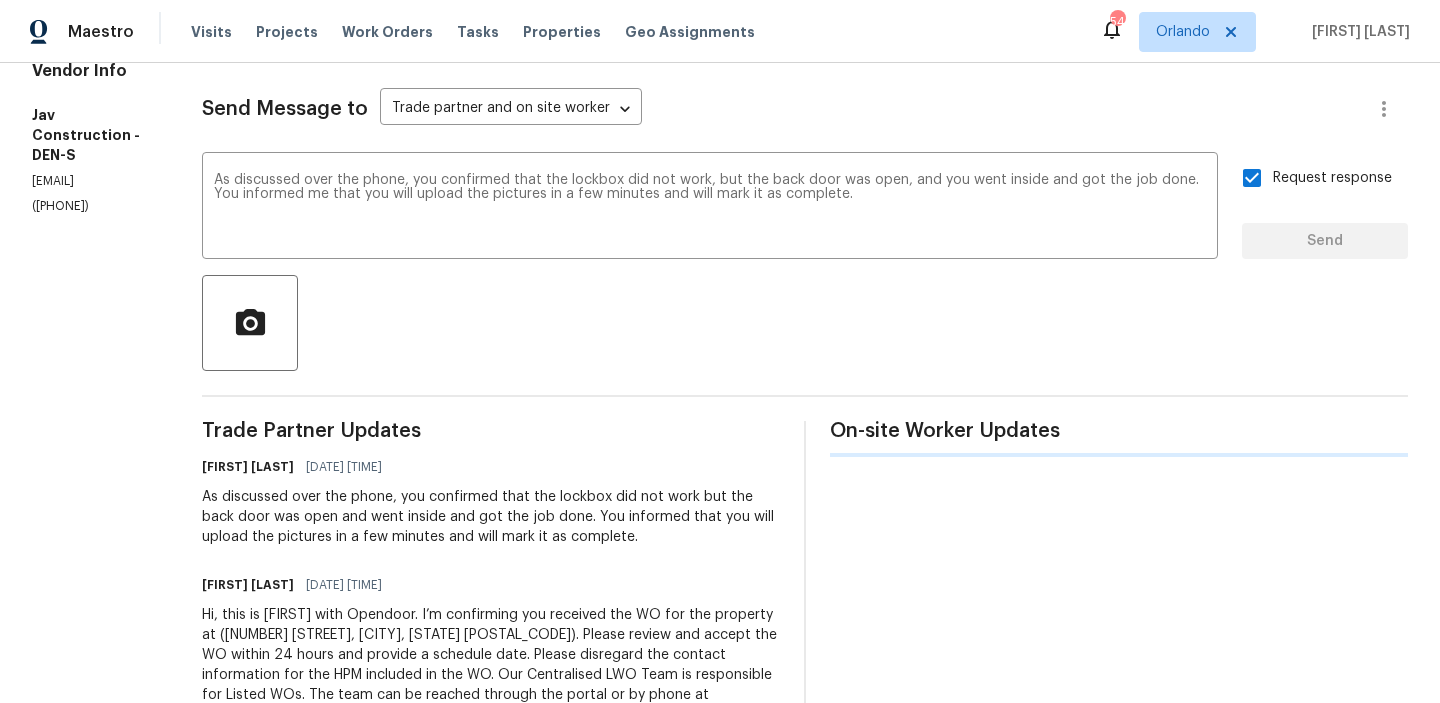 type 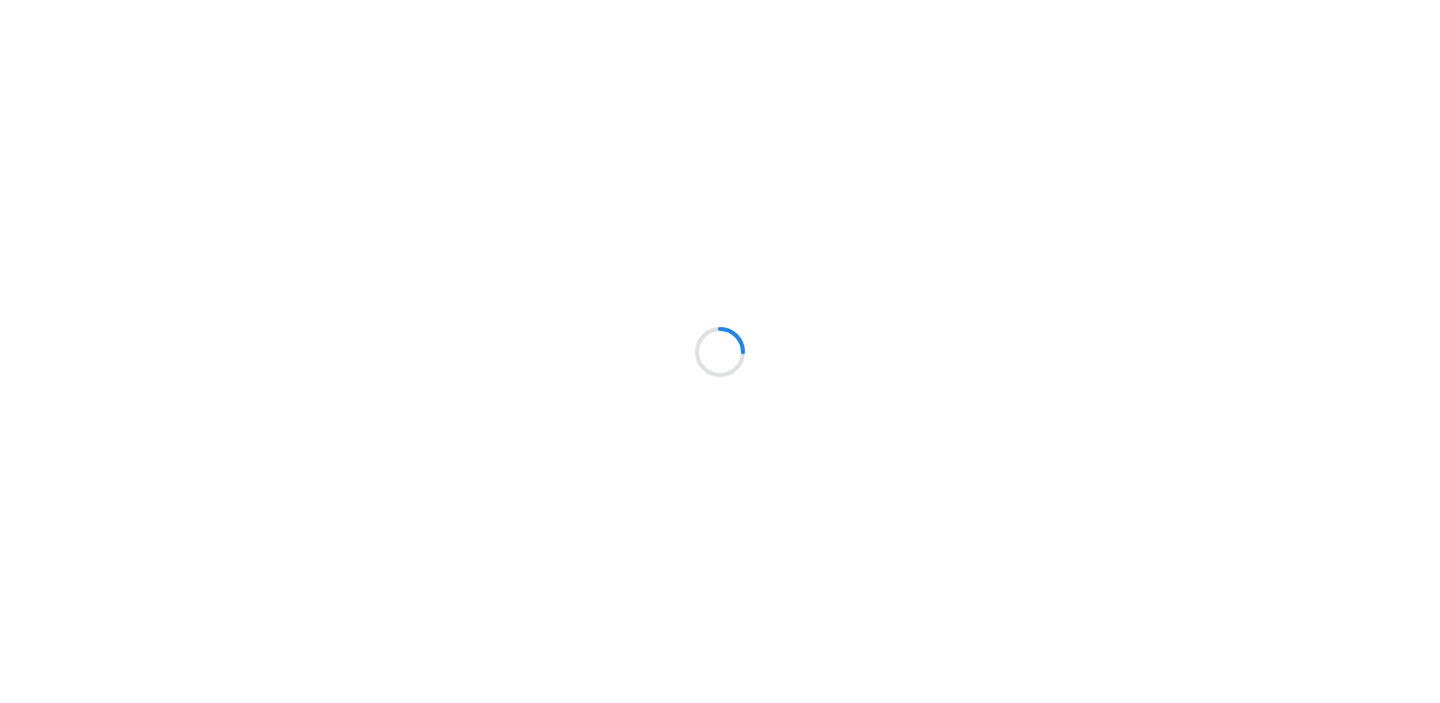 scroll, scrollTop: 0, scrollLeft: 0, axis: both 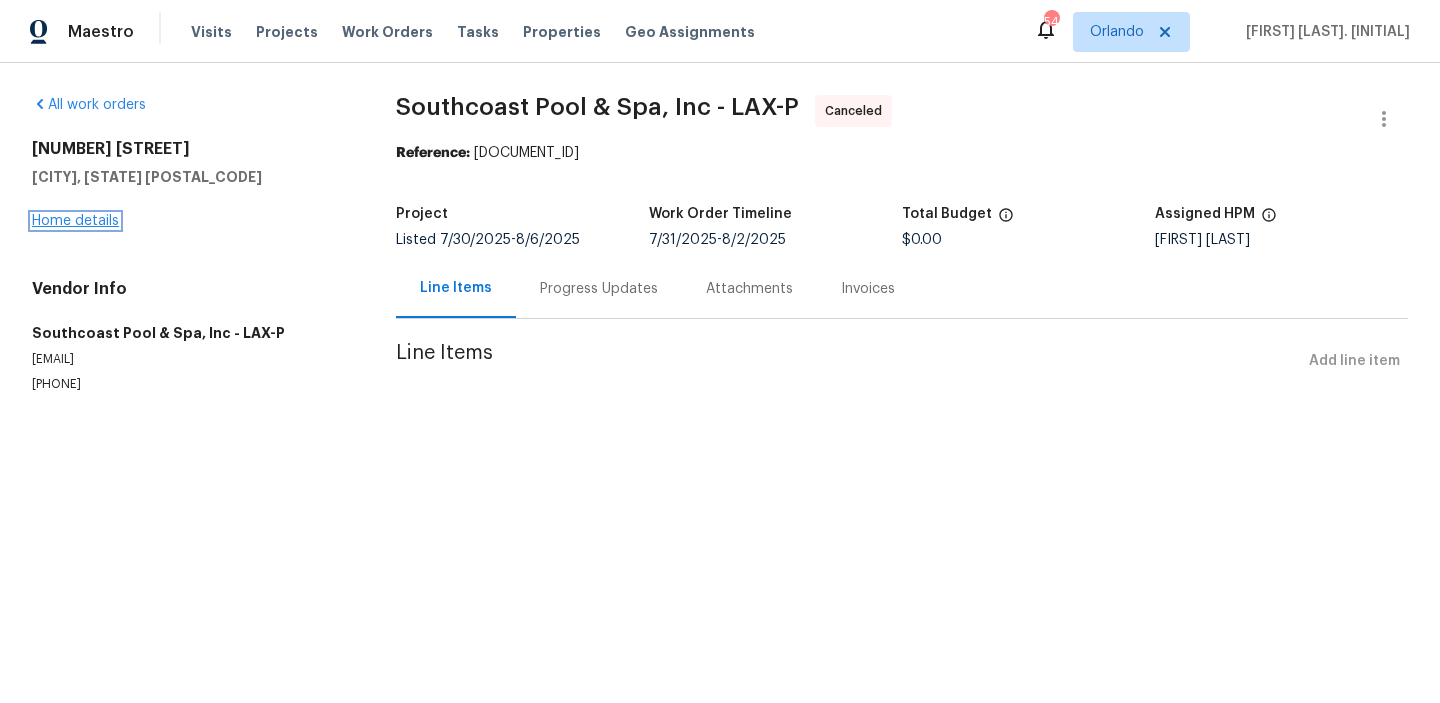 click on "Home details" at bounding box center [75, 221] 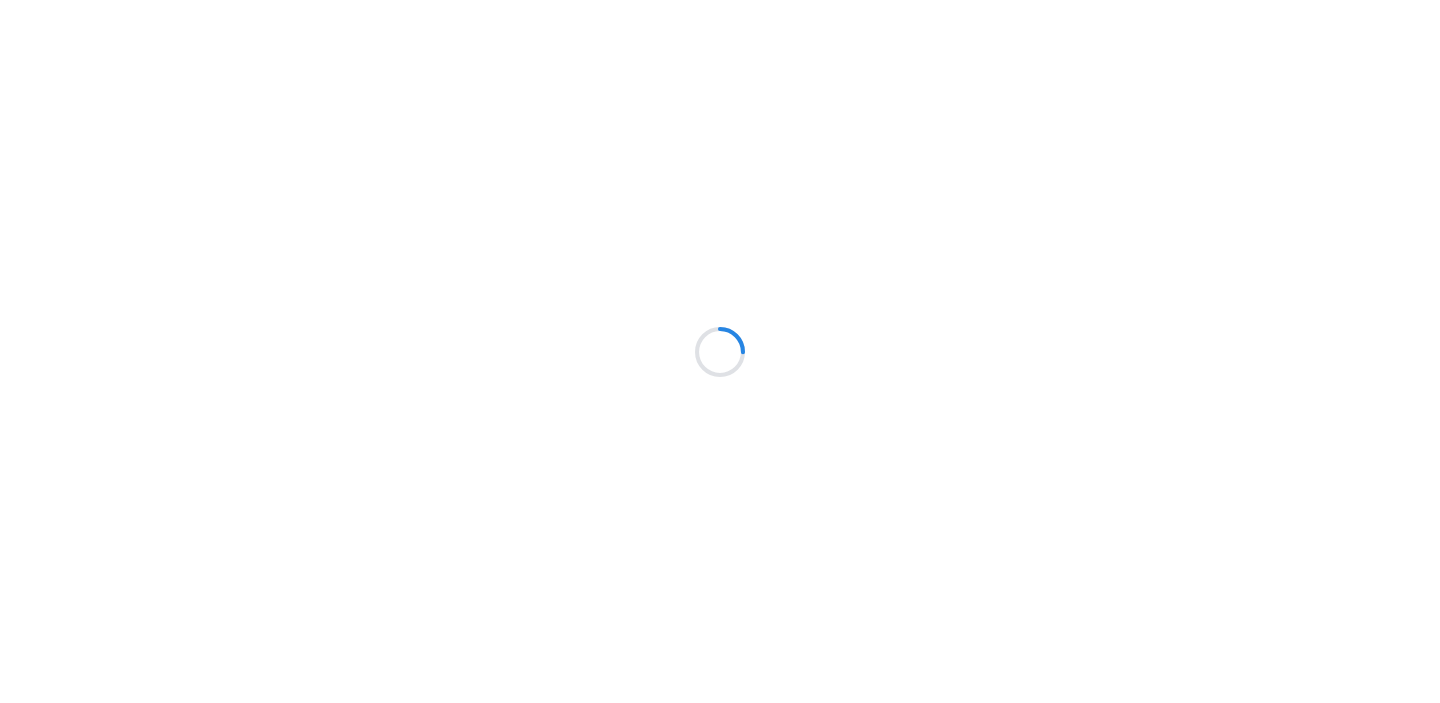 scroll, scrollTop: 0, scrollLeft: 0, axis: both 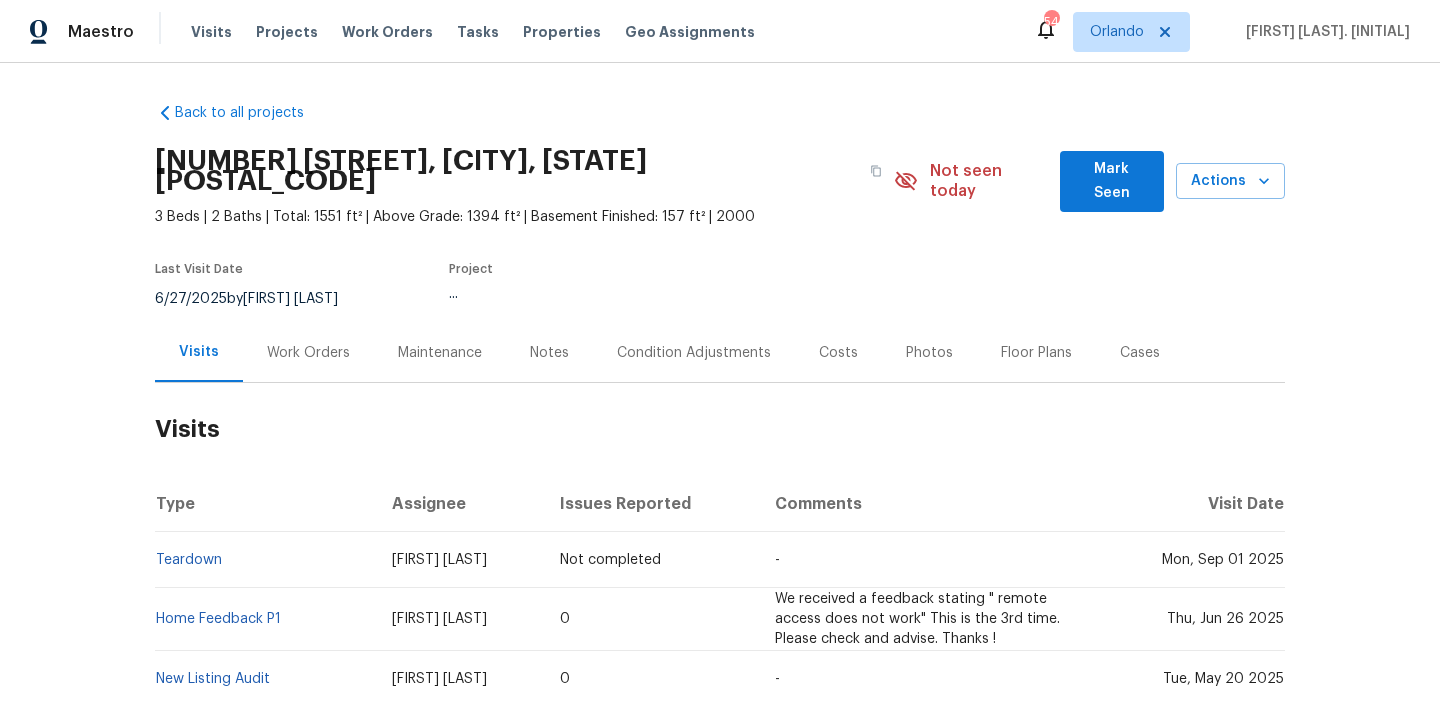 click on "Work Orders" at bounding box center [308, 353] 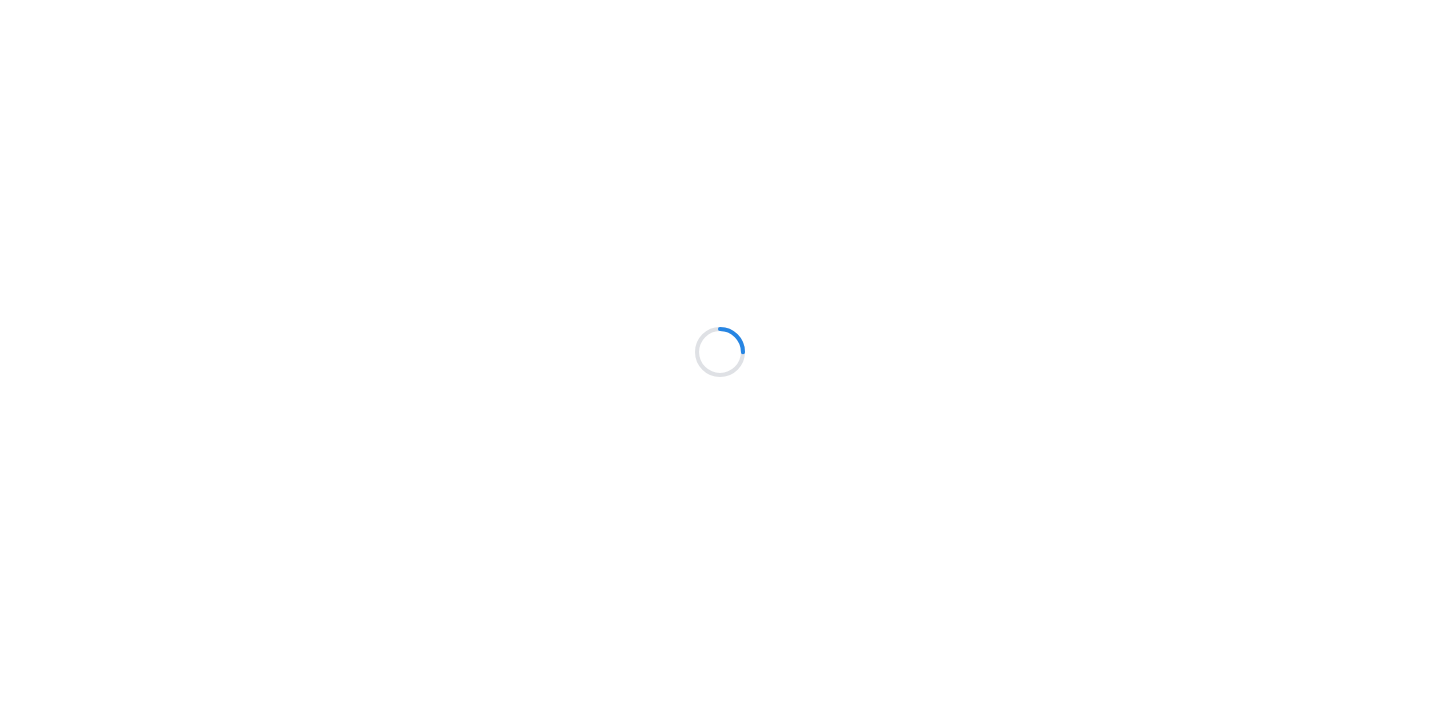 scroll, scrollTop: 0, scrollLeft: 0, axis: both 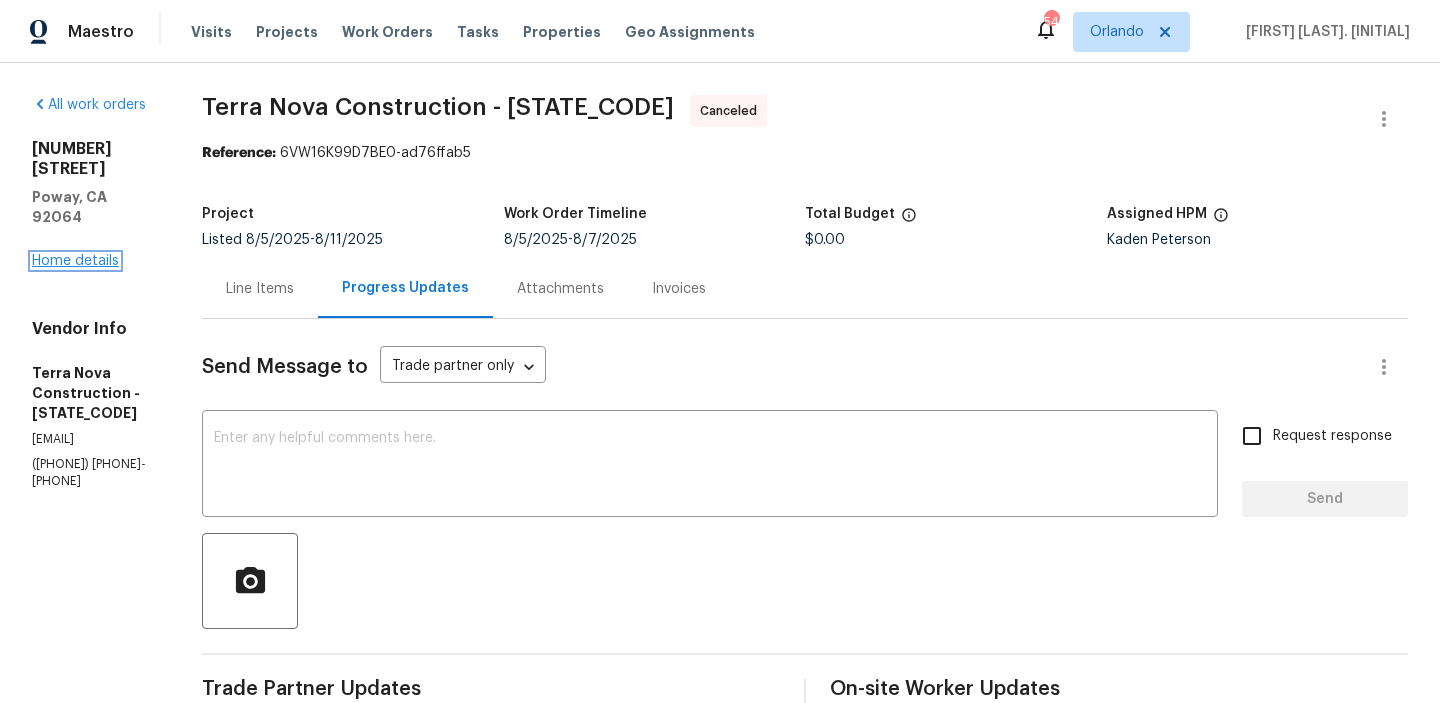 click on "Home details" at bounding box center (75, 261) 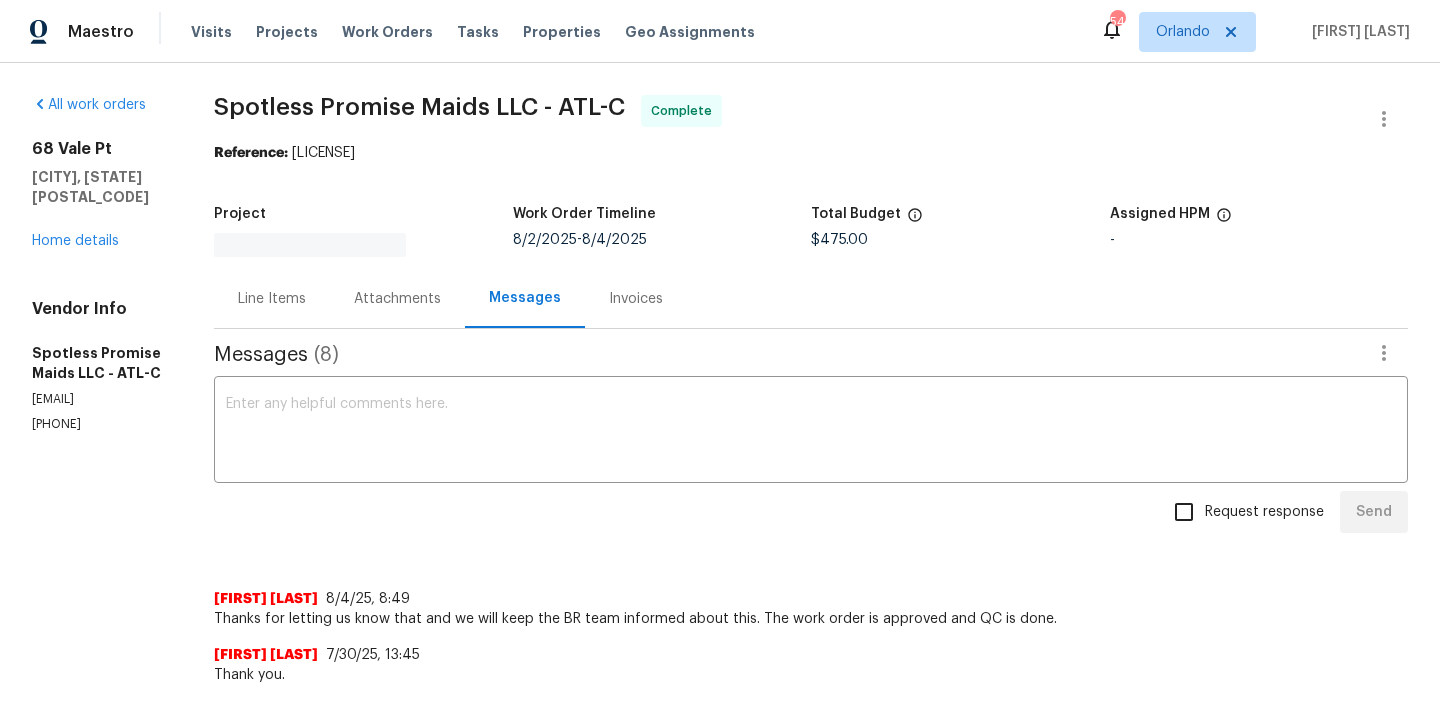 scroll, scrollTop: 0, scrollLeft: 0, axis: both 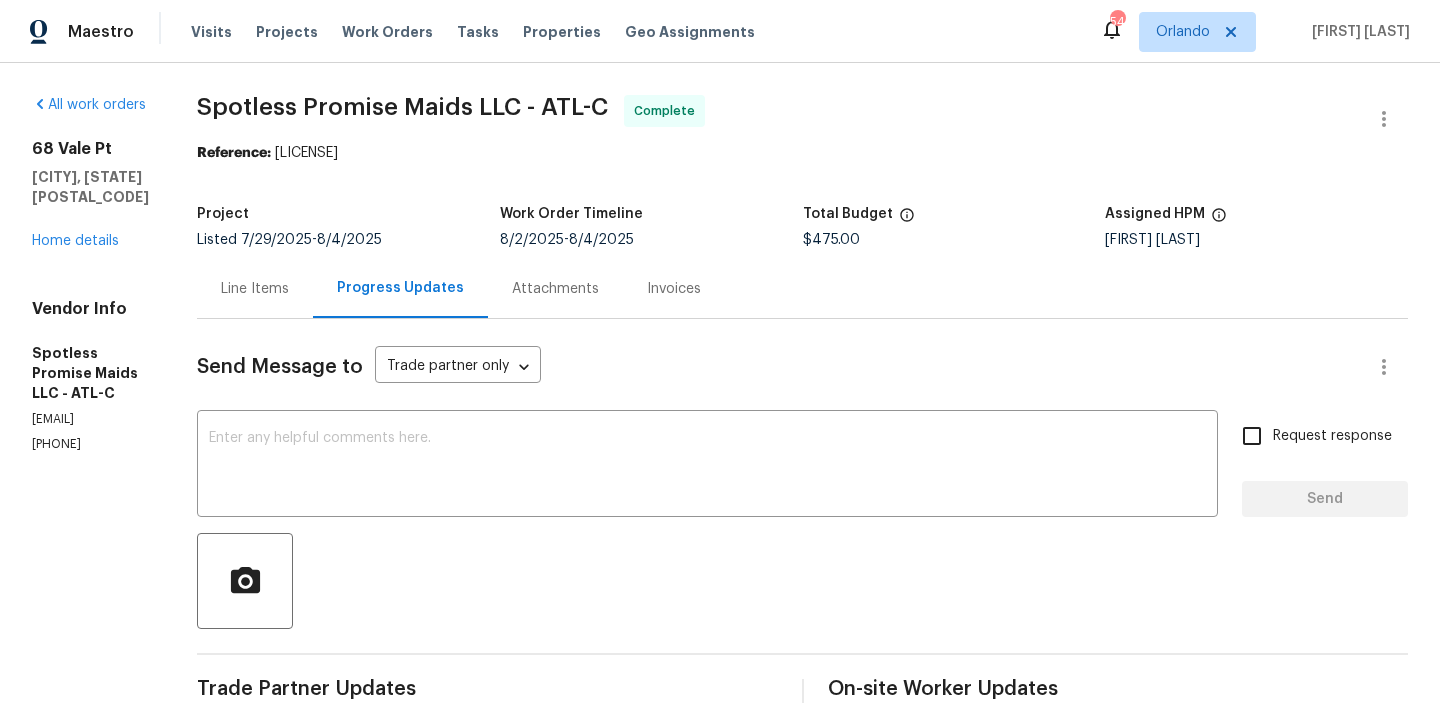 click on "[NUMBER] [STREET] [CITY], [STATE] [POSTAL_CODE] Home details" at bounding box center [90, 195] 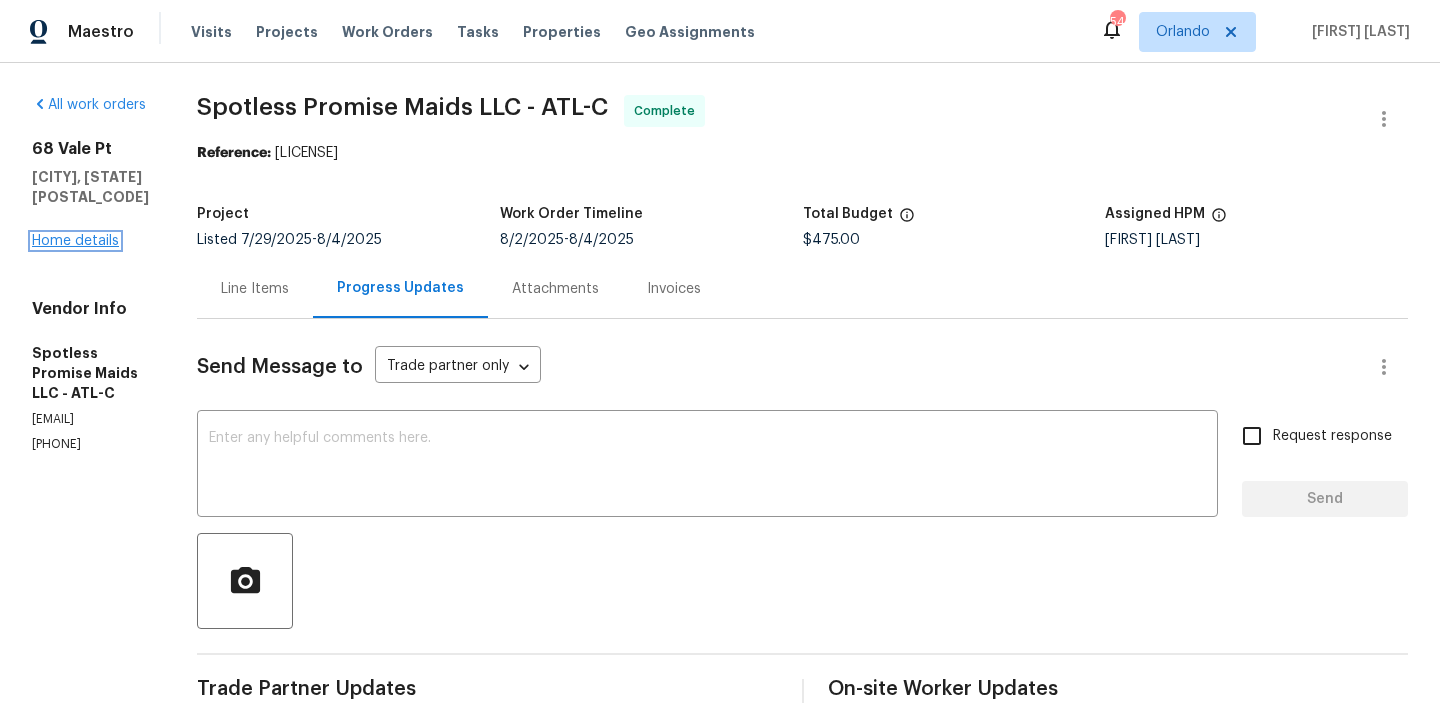 click on "Home details" at bounding box center [75, 241] 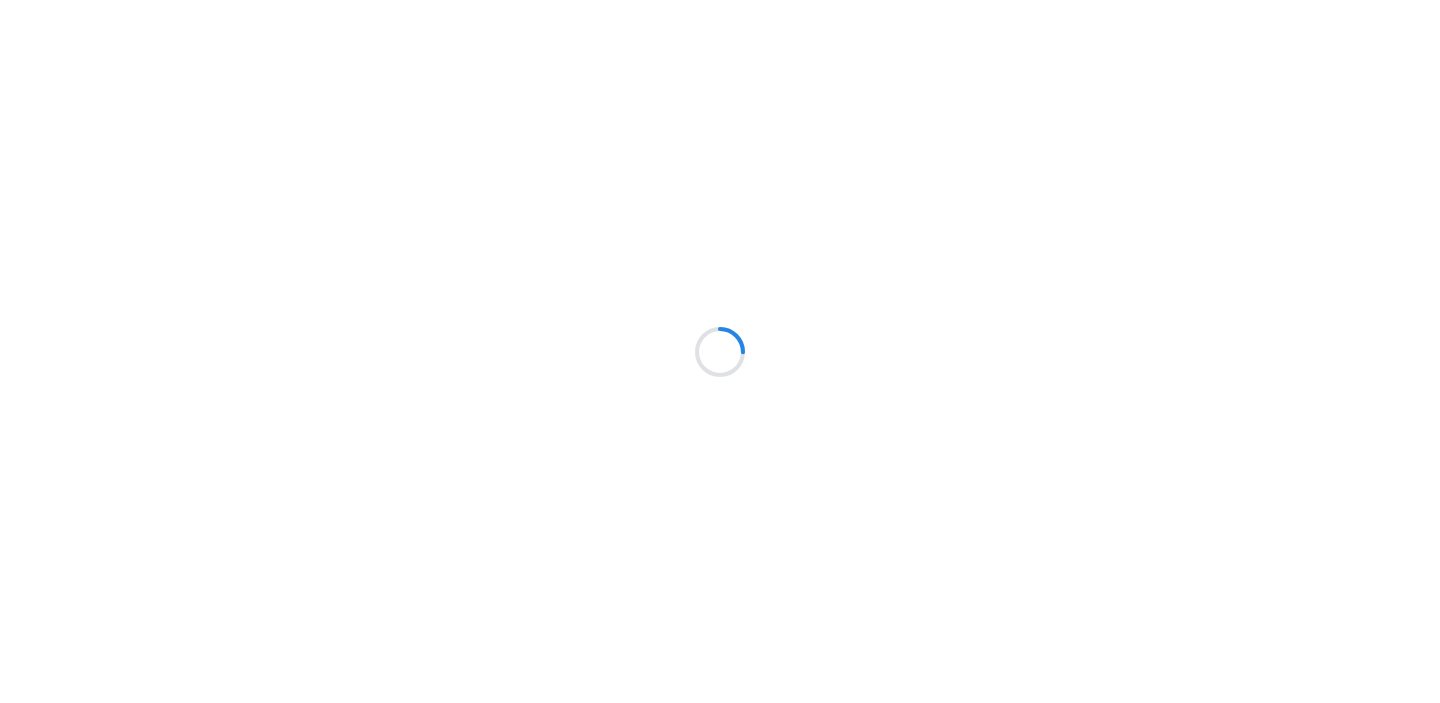 scroll, scrollTop: 0, scrollLeft: 0, axis: both 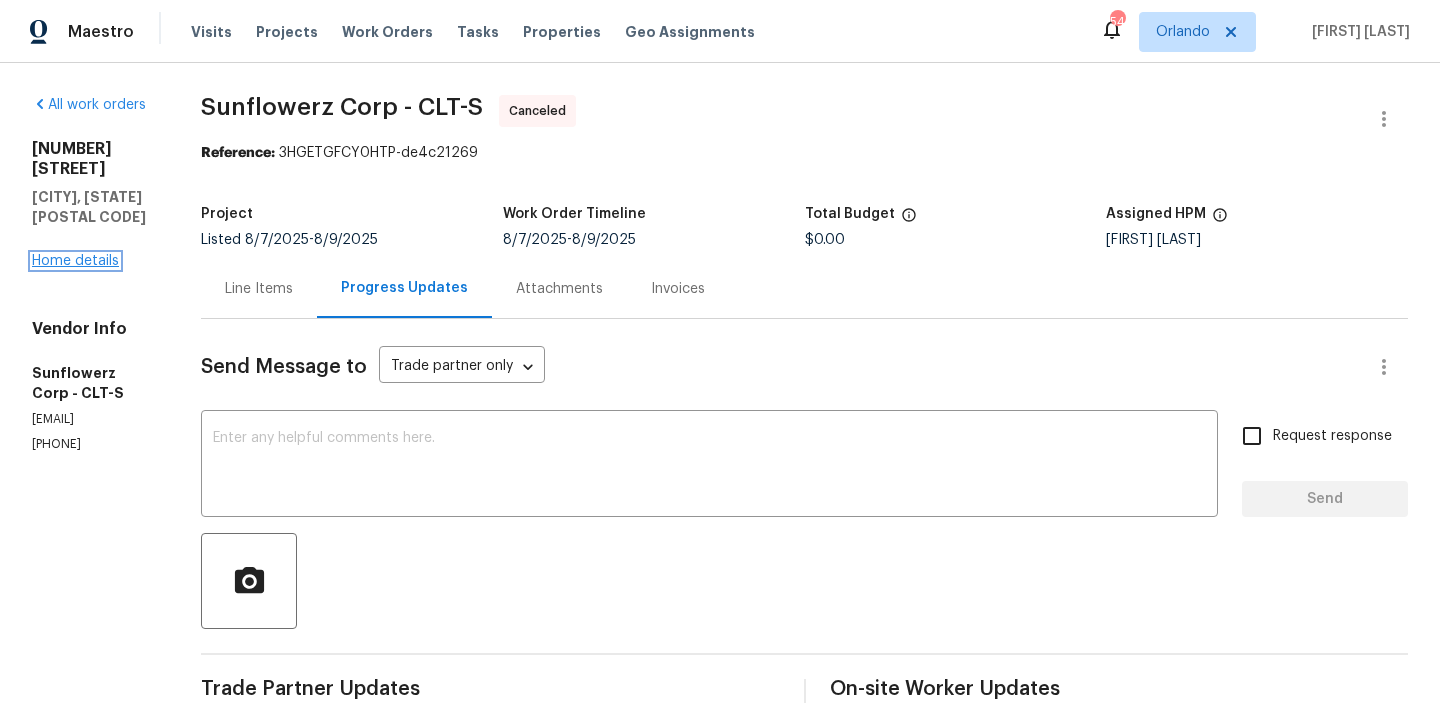 click on "Home details" at bounding box center (75, 261) 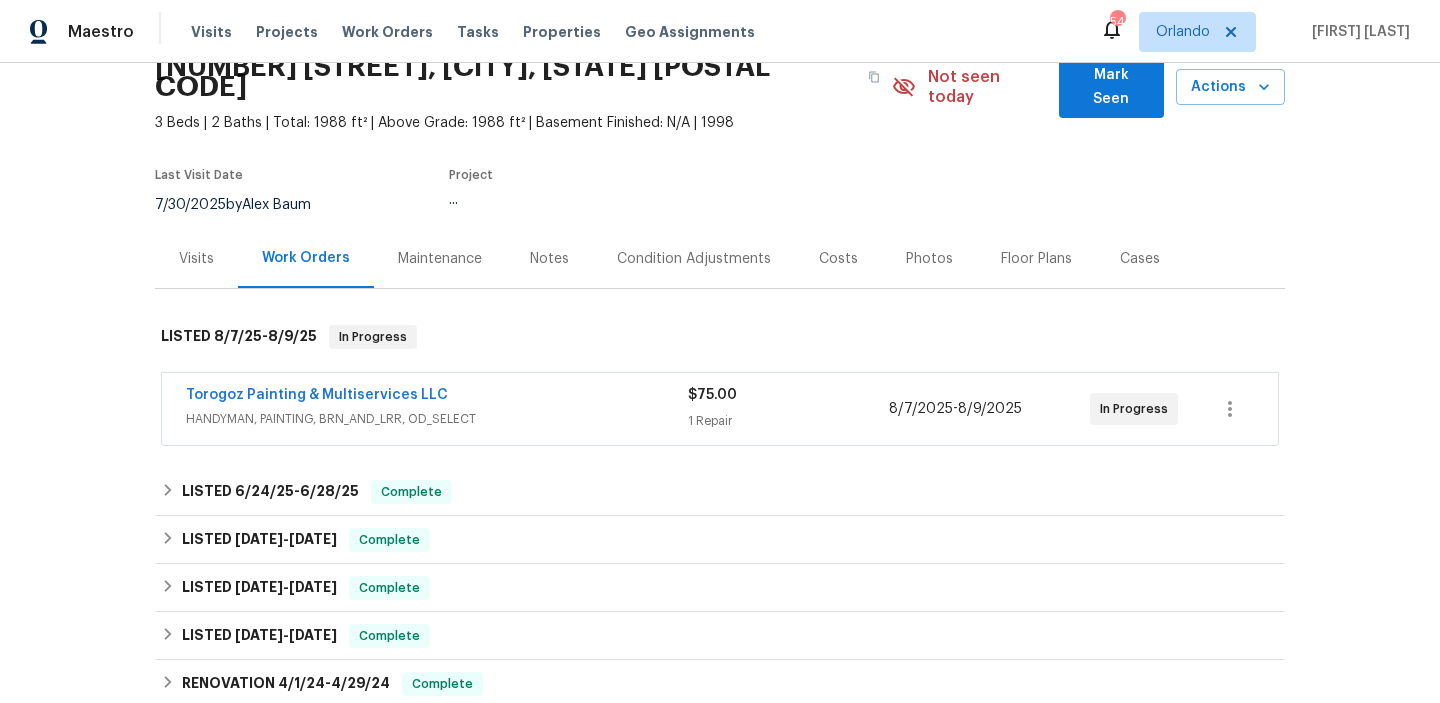 scroll, scrollTop: 128, scrollLeft: 0, axis: vertical 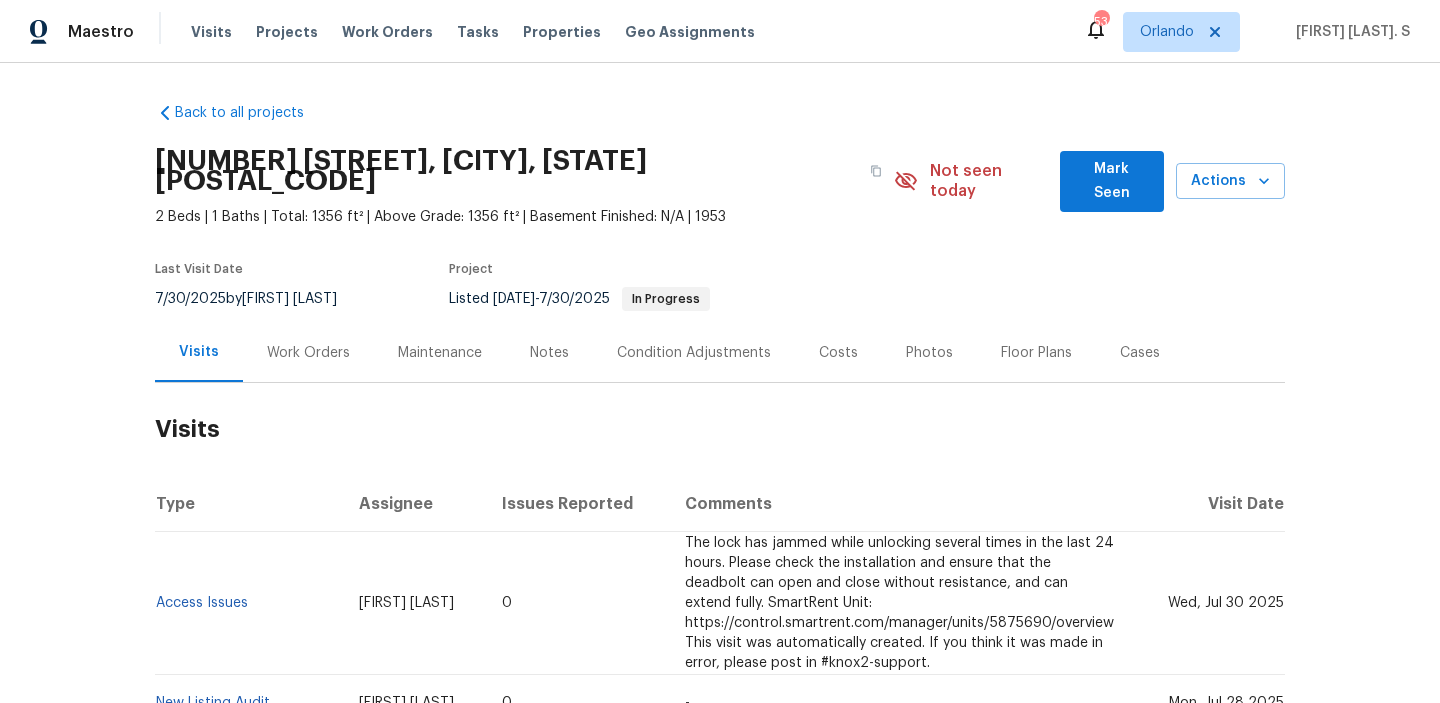 click on "Work Orders" at bounding box center [308, 352] 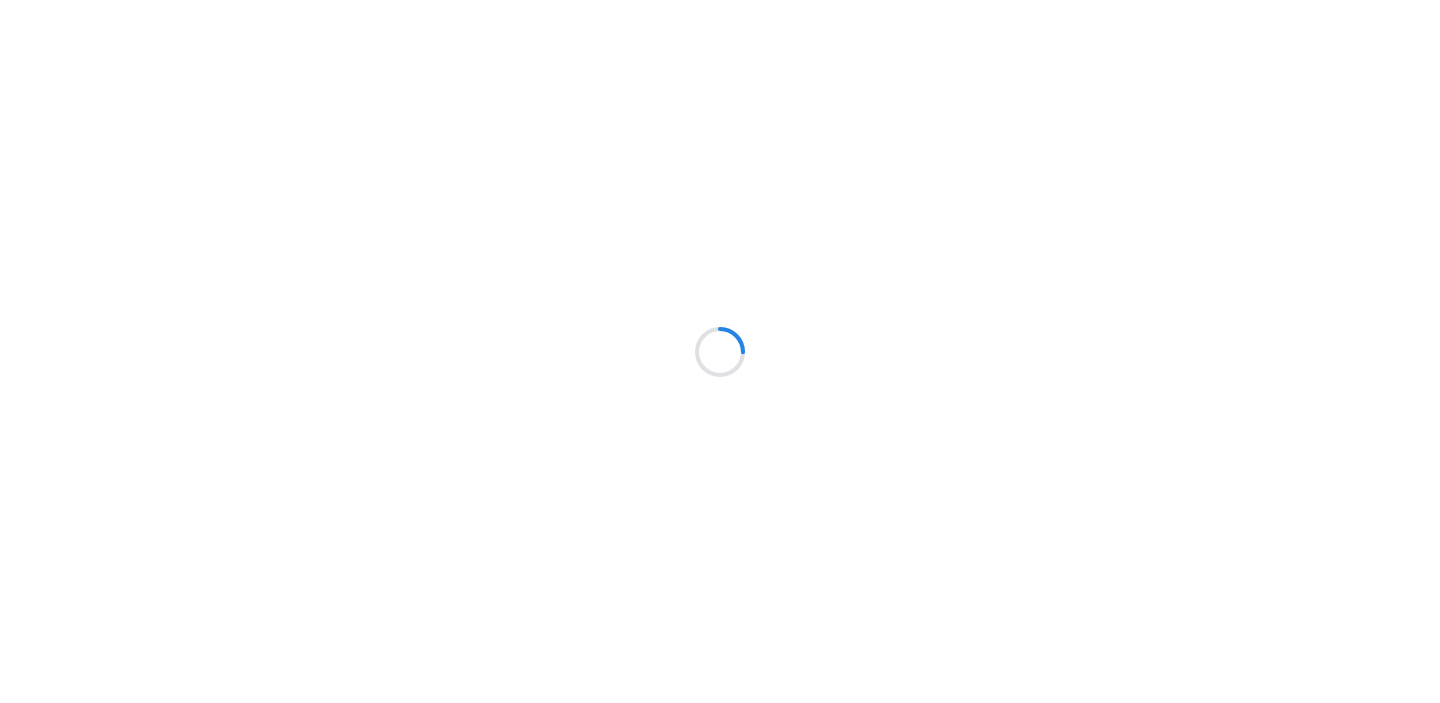 scroll, scrollTop: 0, scrollLeft: 0, axis: both 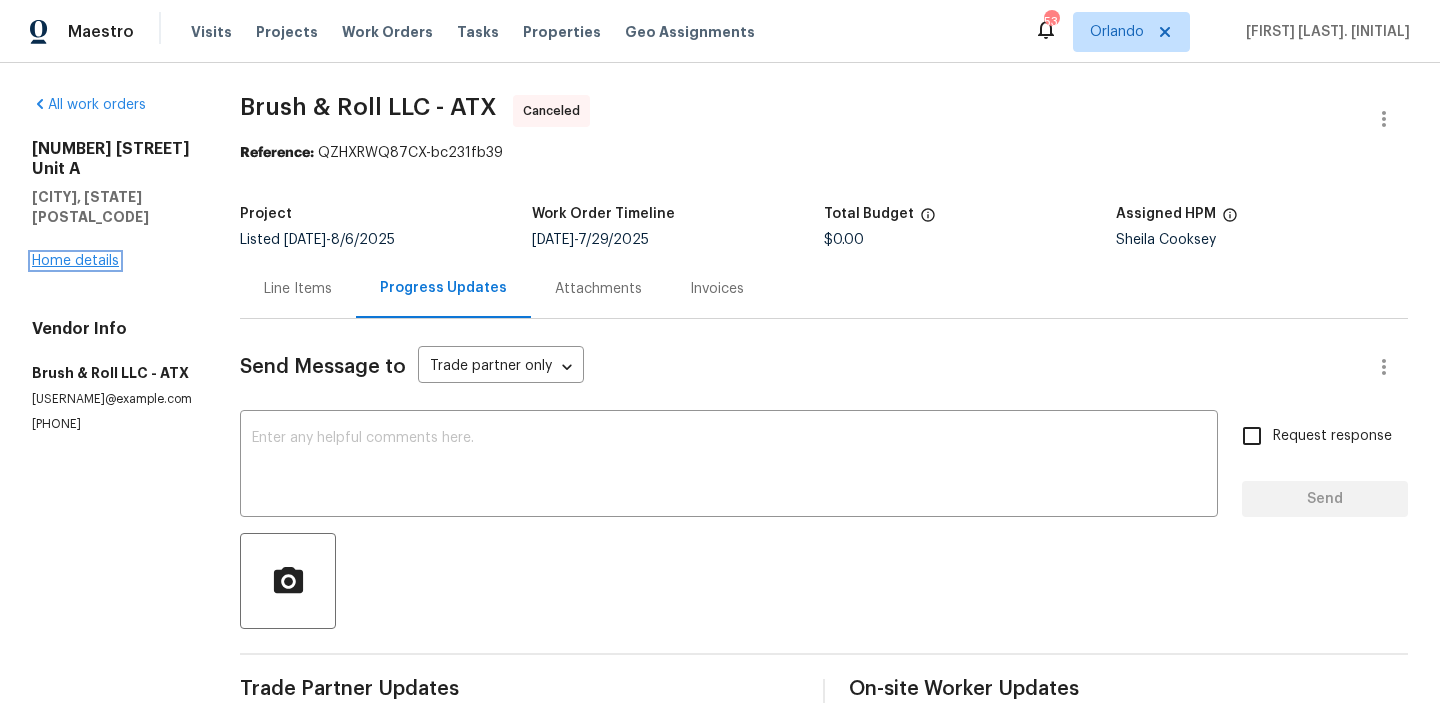 click on "Home details" at bounding box center (75, 261) 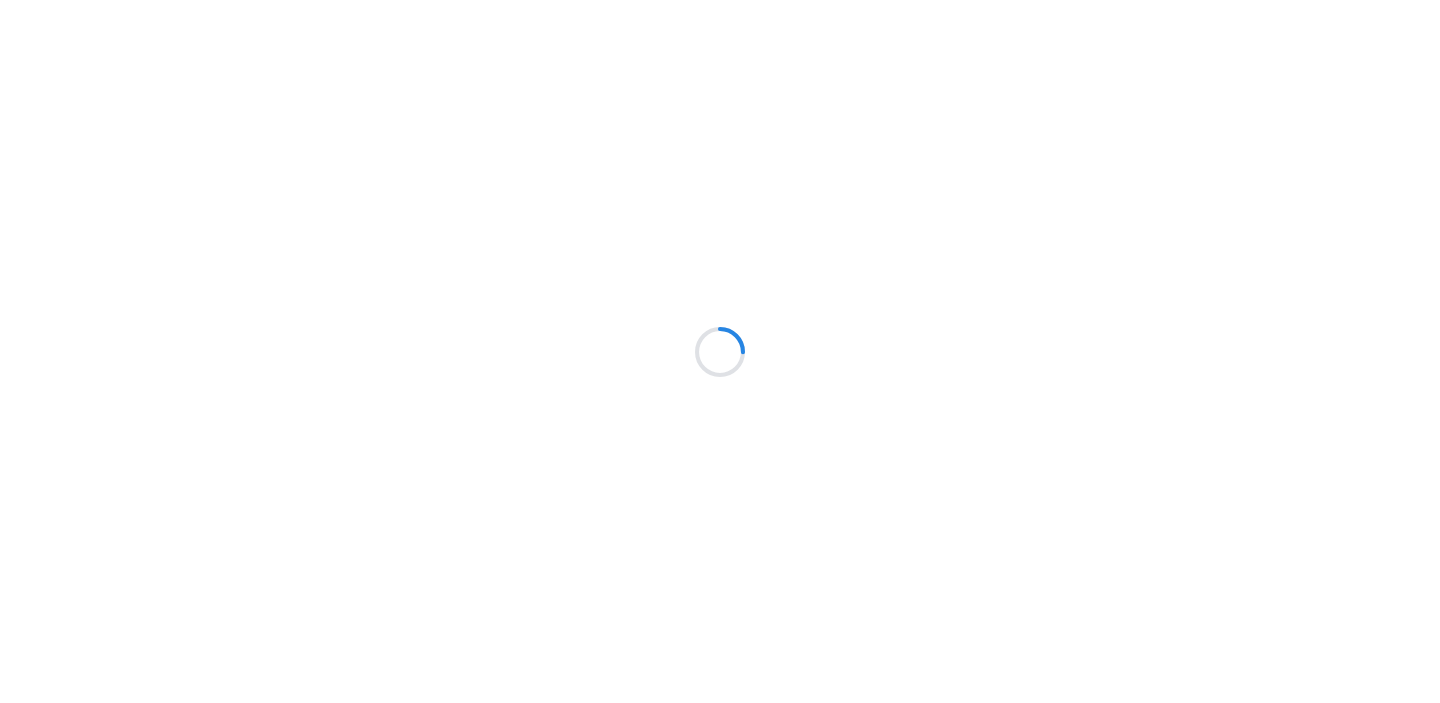 scroll, scrollTop: 0, scrollLeft: 0, axis: both 